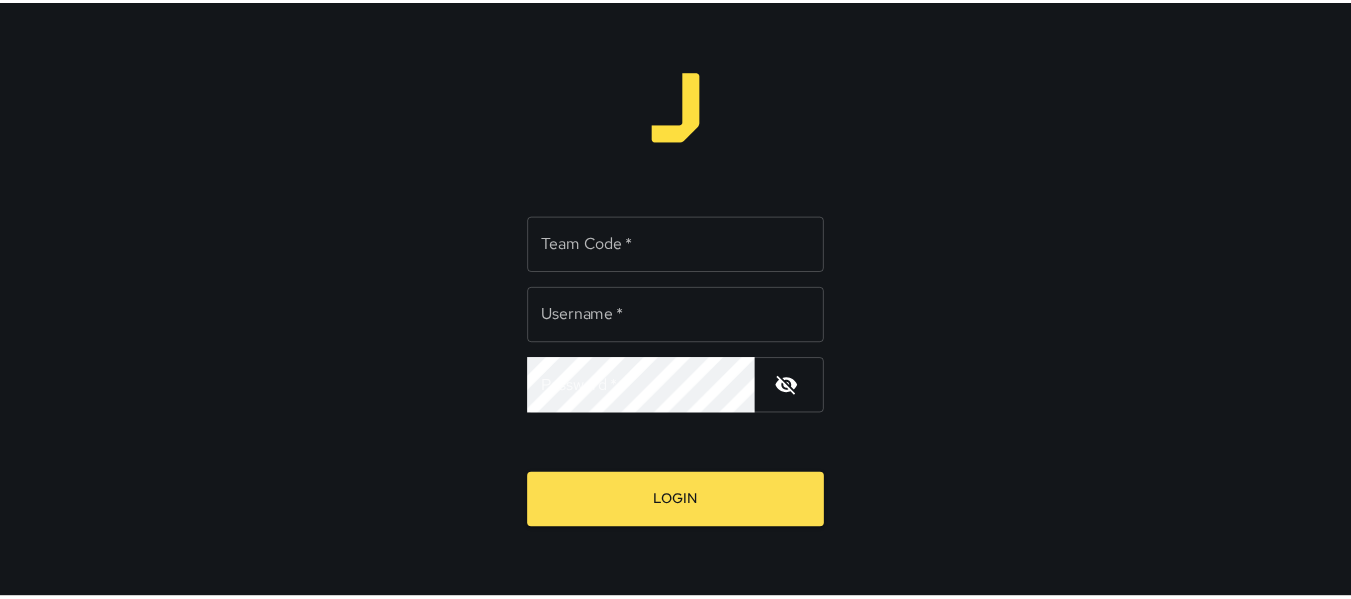 scroll, scrollTop: 0, scrollLeft: 0, axis: both 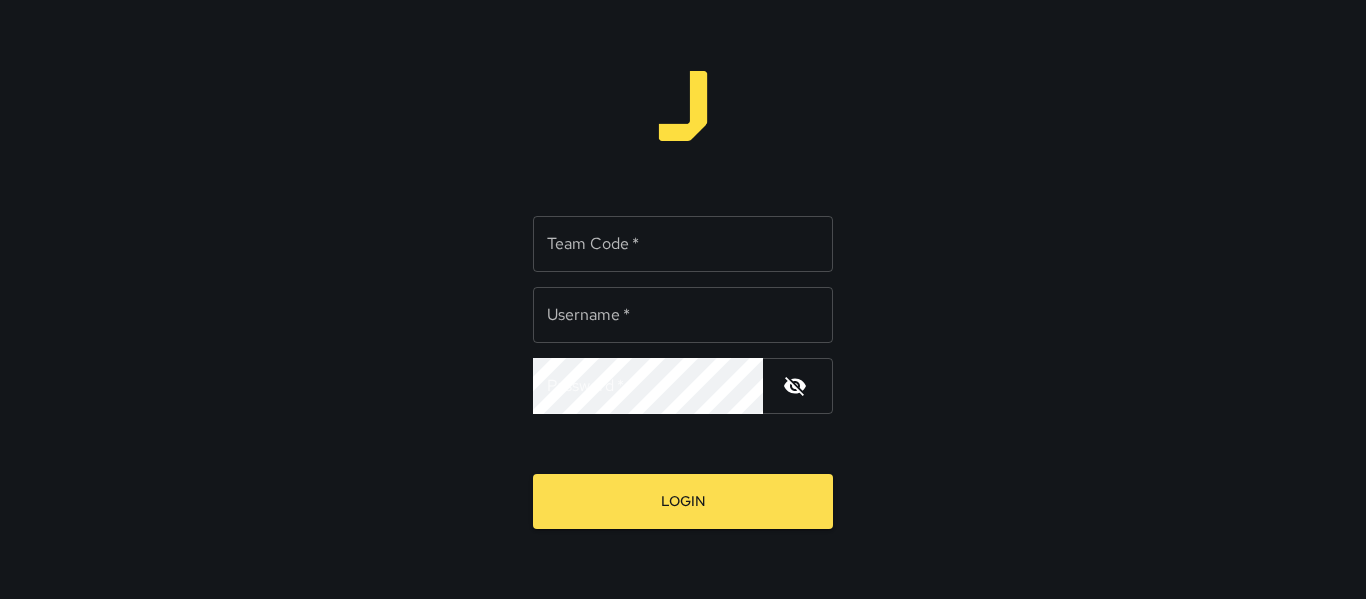 click on "Team Code   *" at bounding box center (683, 244) 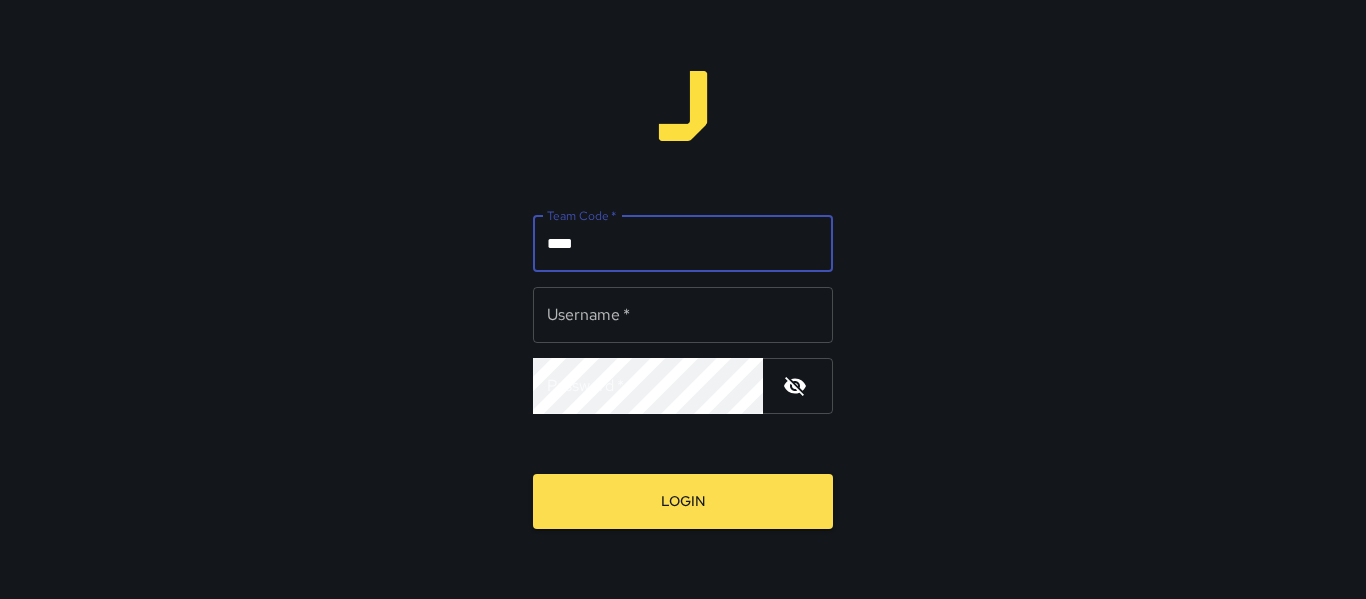 type on "****" 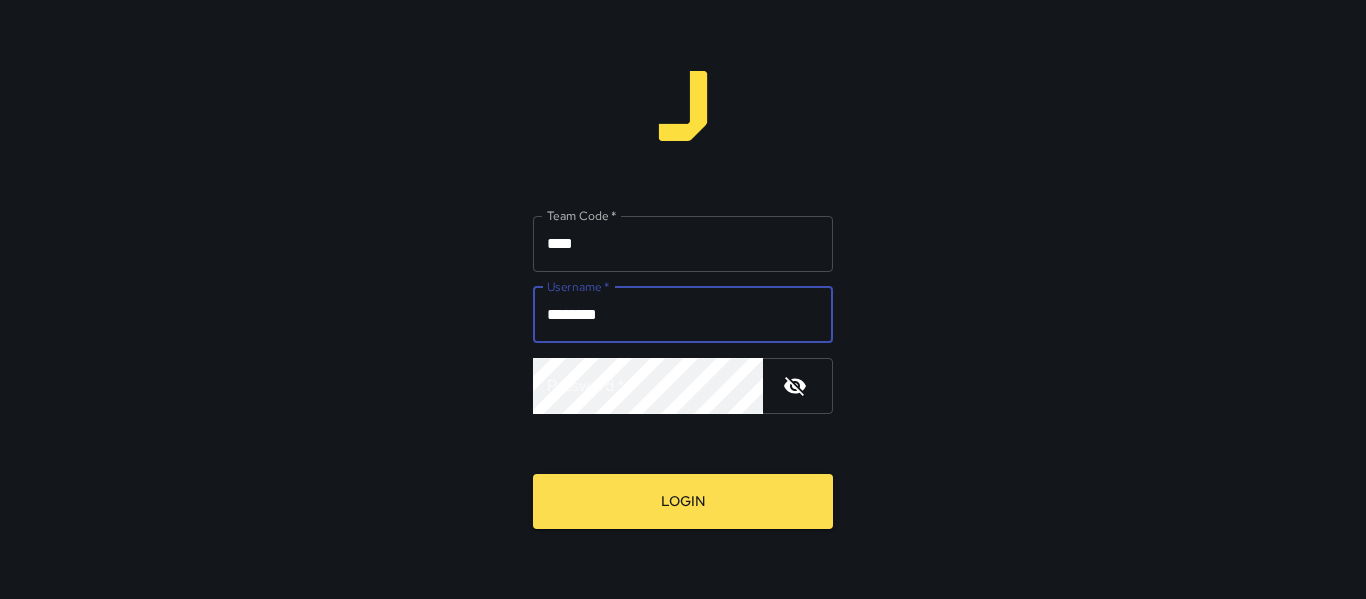 type on "********" 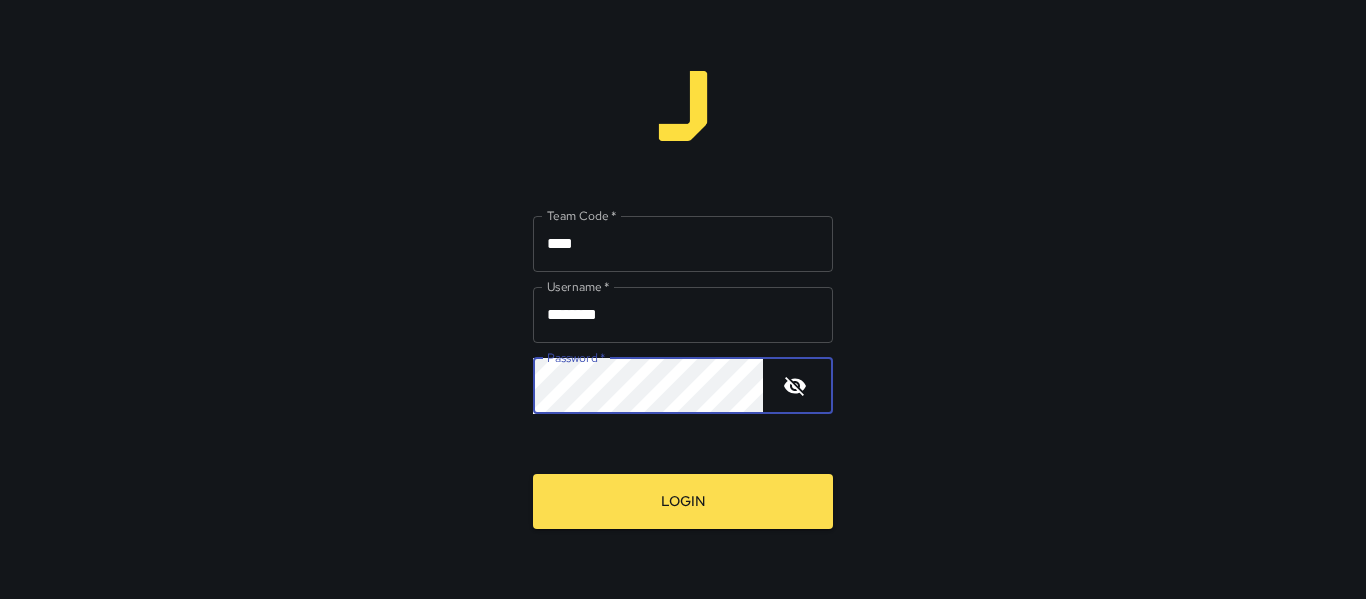 click on "Login" at bounding box center (683, 501) 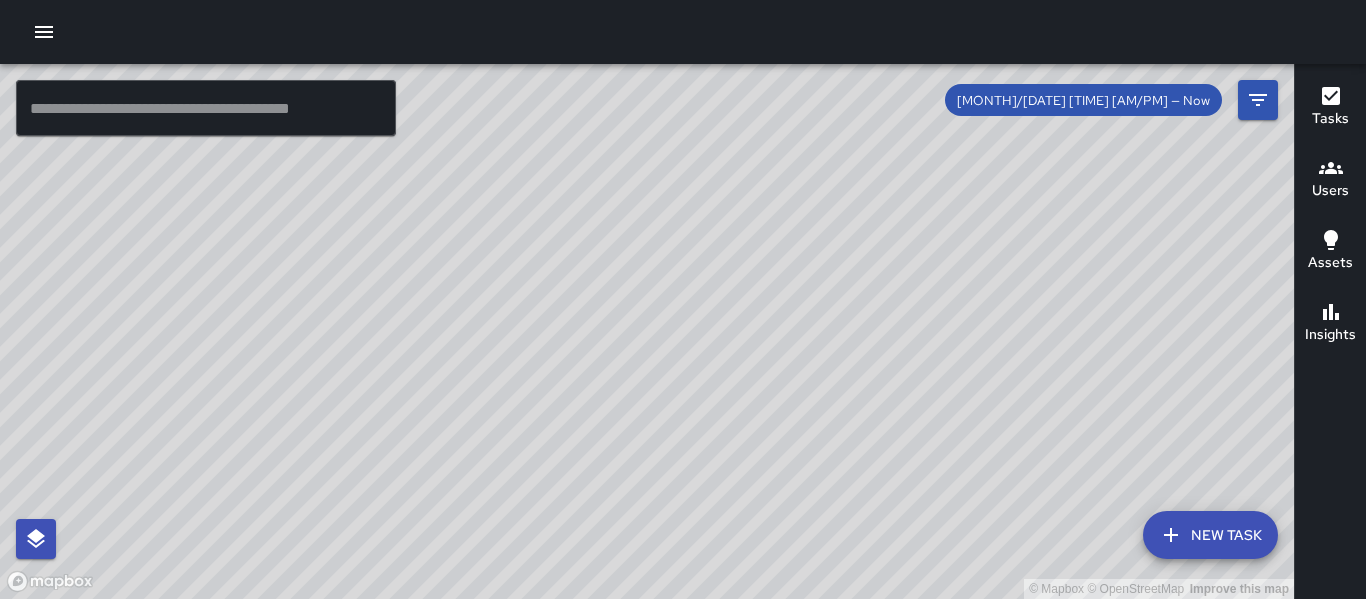 click 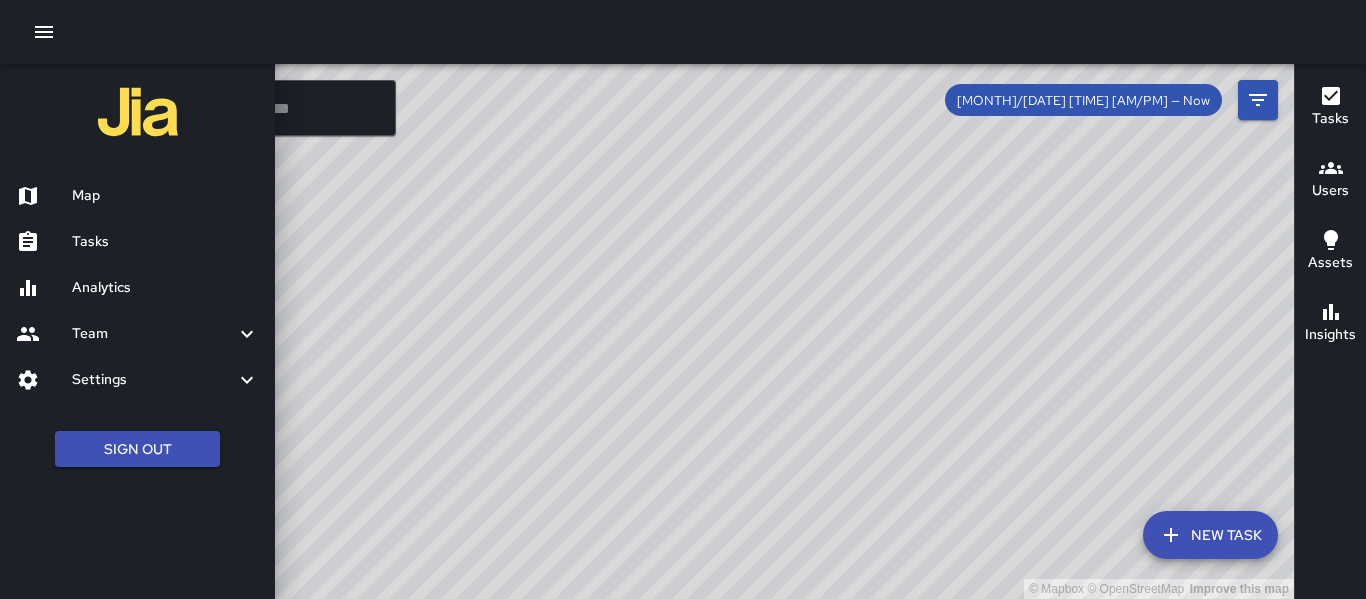 click 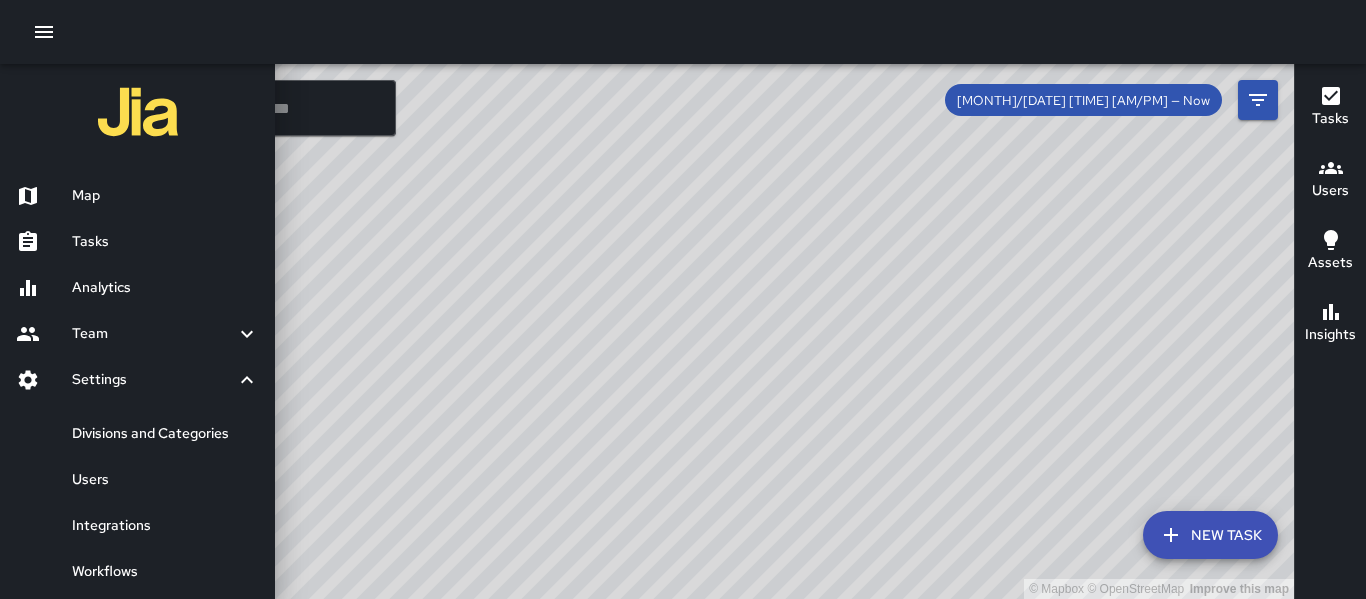 click on "Divisions and Categories" at bounding box center [165, 434] 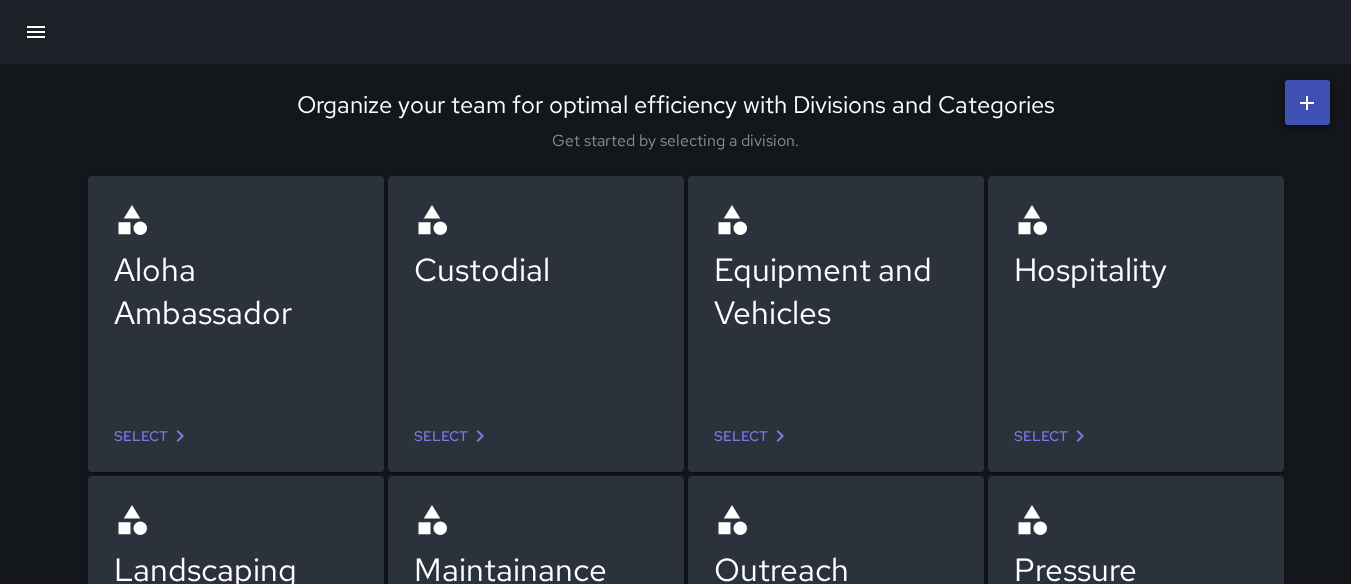 click on "Custodial" at bounding box center [536, 269] 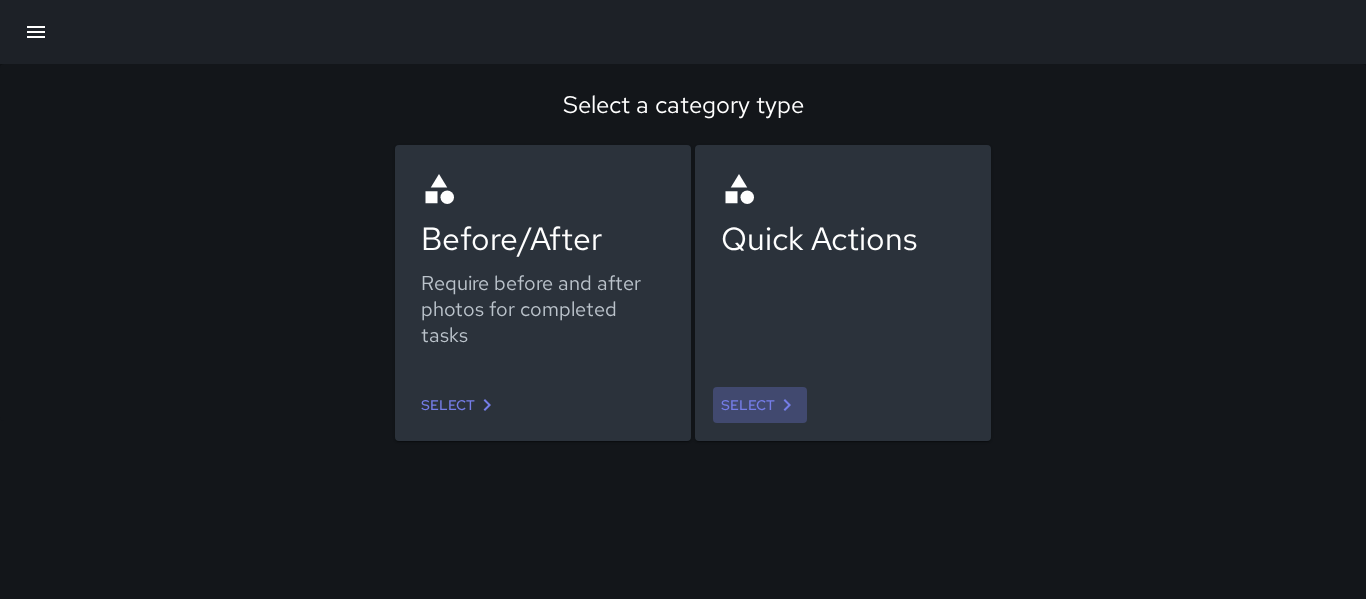 click on "Select" at bounding box center (760, 405) 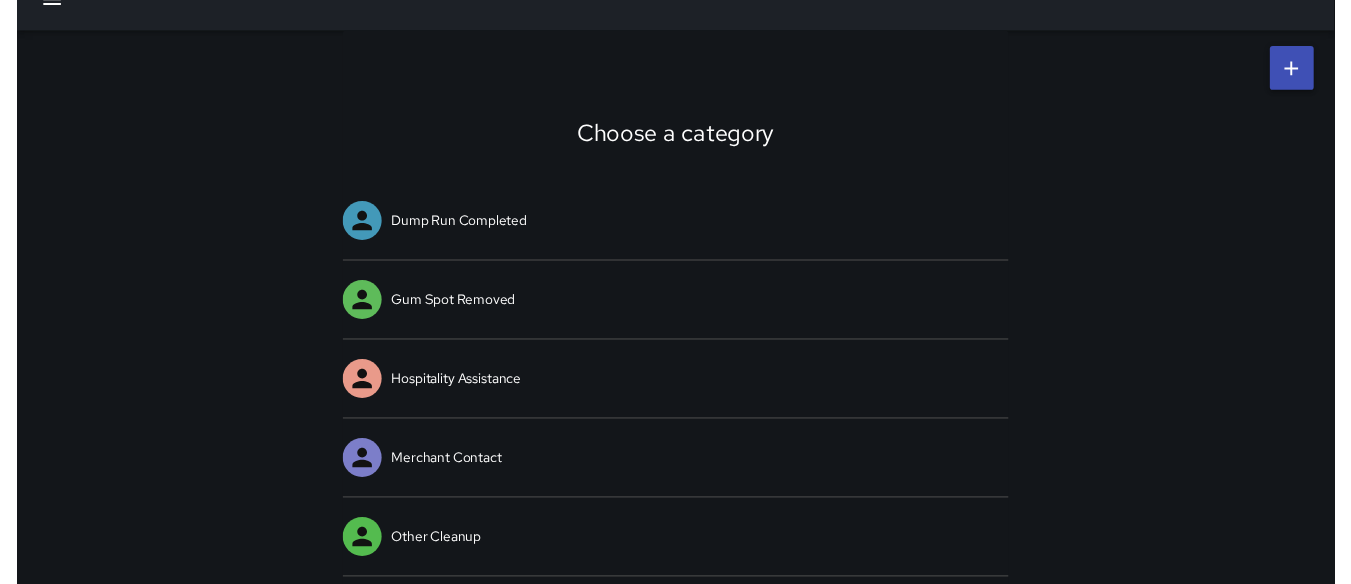 scroll, scrollTop: 0, scrollLeft: 0, axis: both 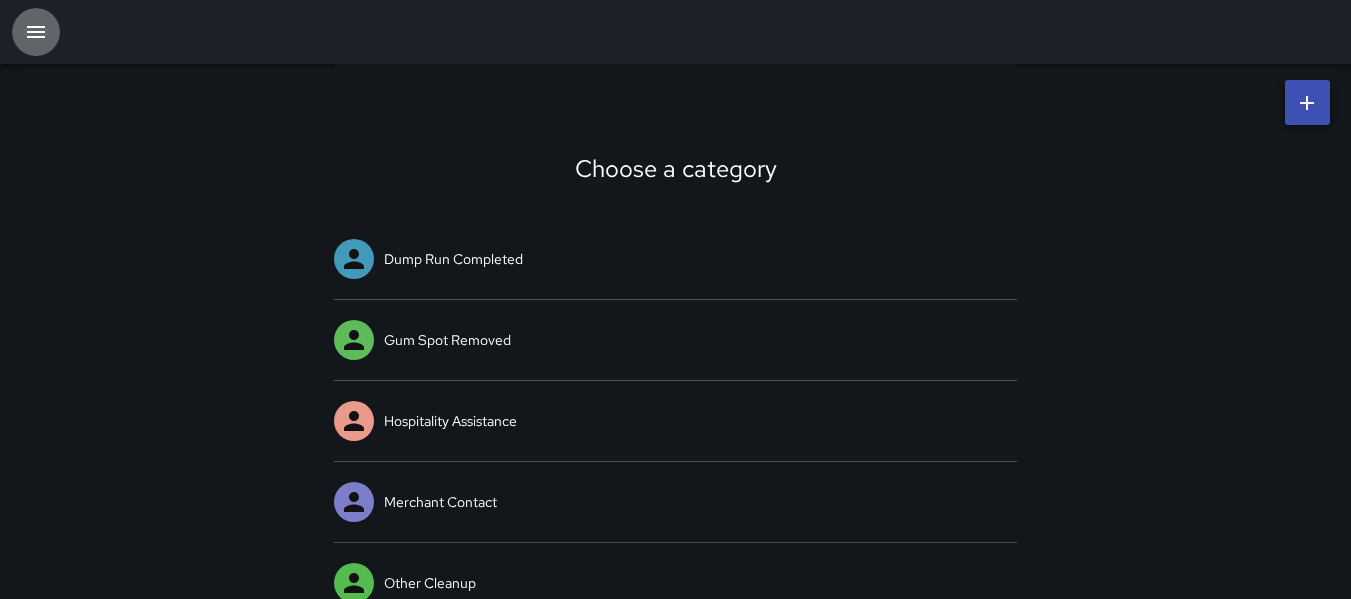 click 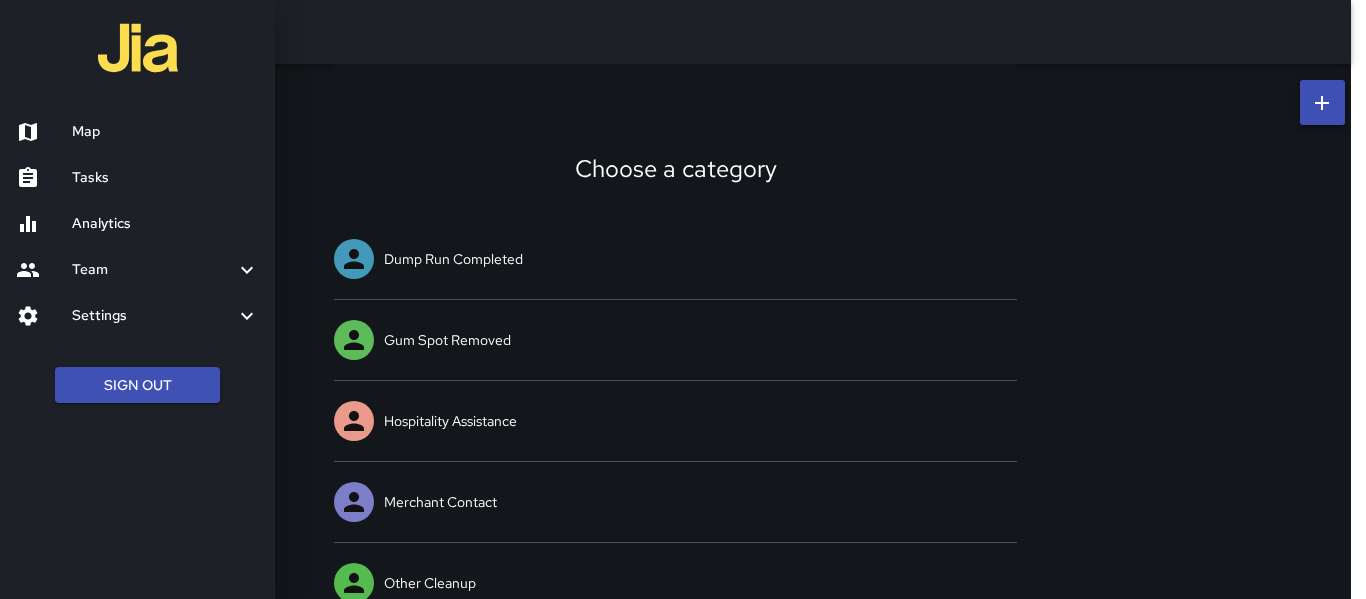 click on "Settings" at bounding box center (153, 316) 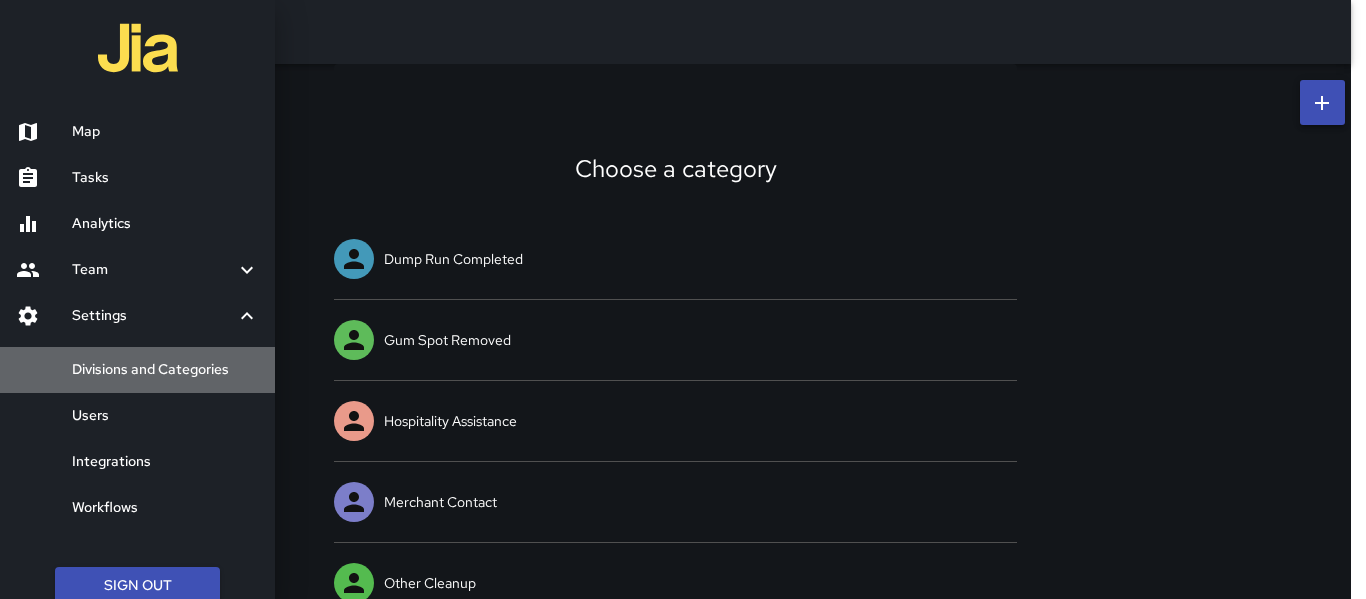 click on "Divisions and Categories" at bounding box center [165, 370] 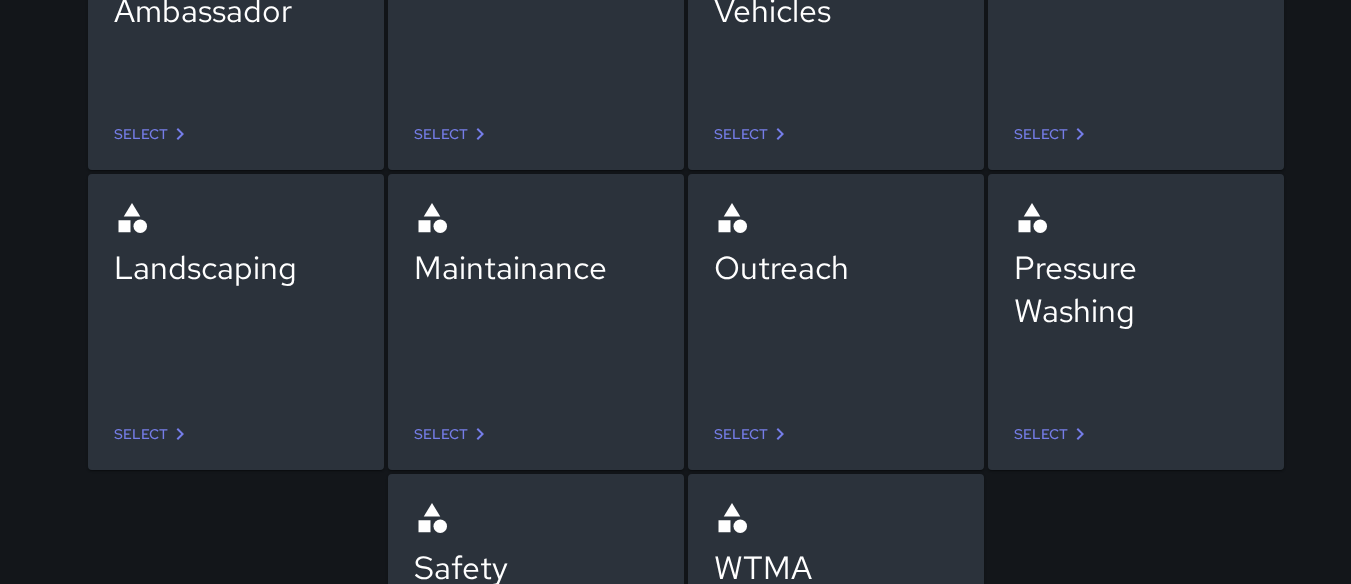 scroll, scrollTop: 400, scrollLeft: 0, axis: vertical 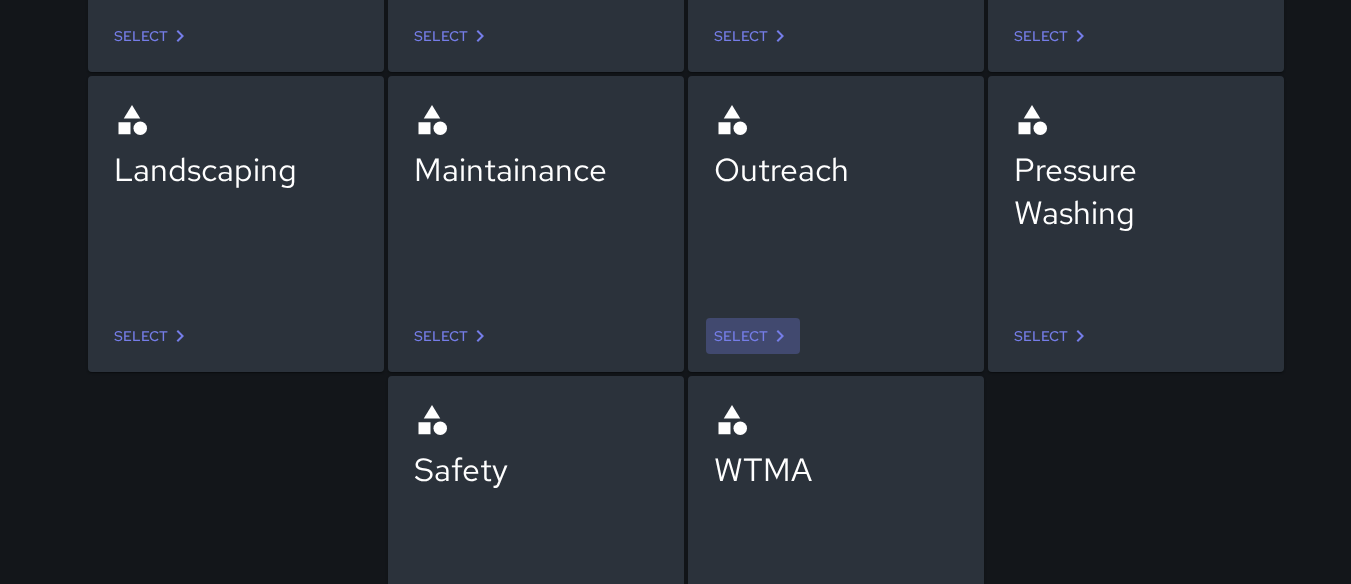 click 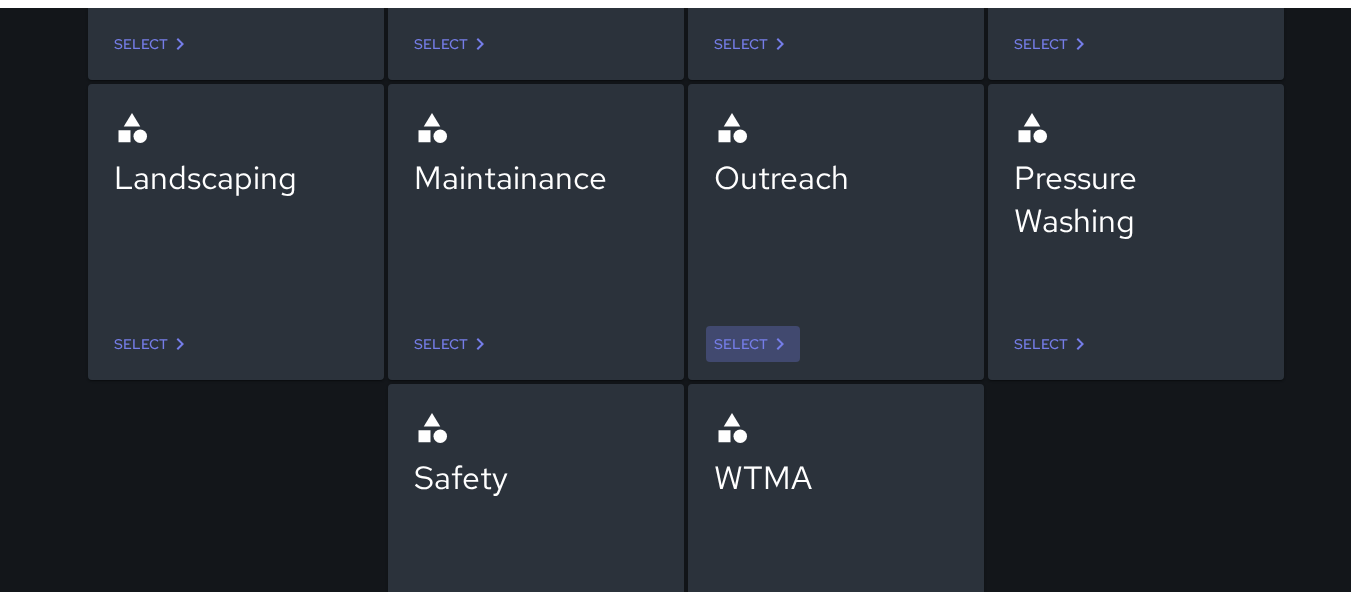 scroll, scrollTop: 0, scrollLeft: 0, axis: both 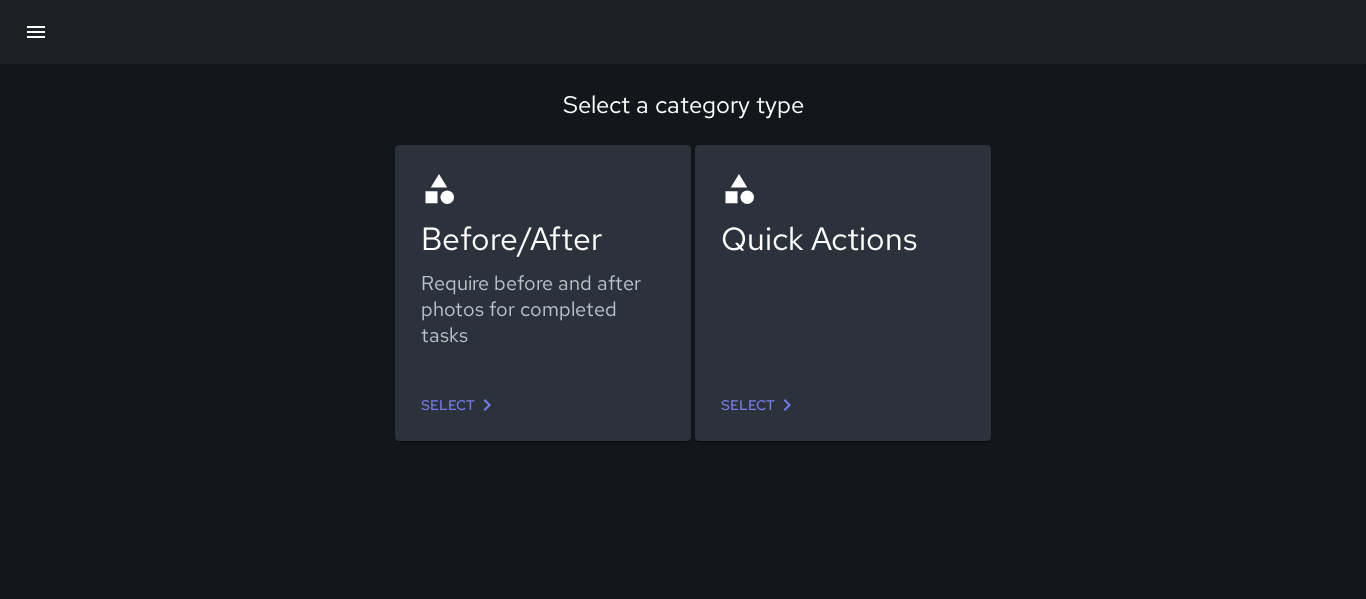 click 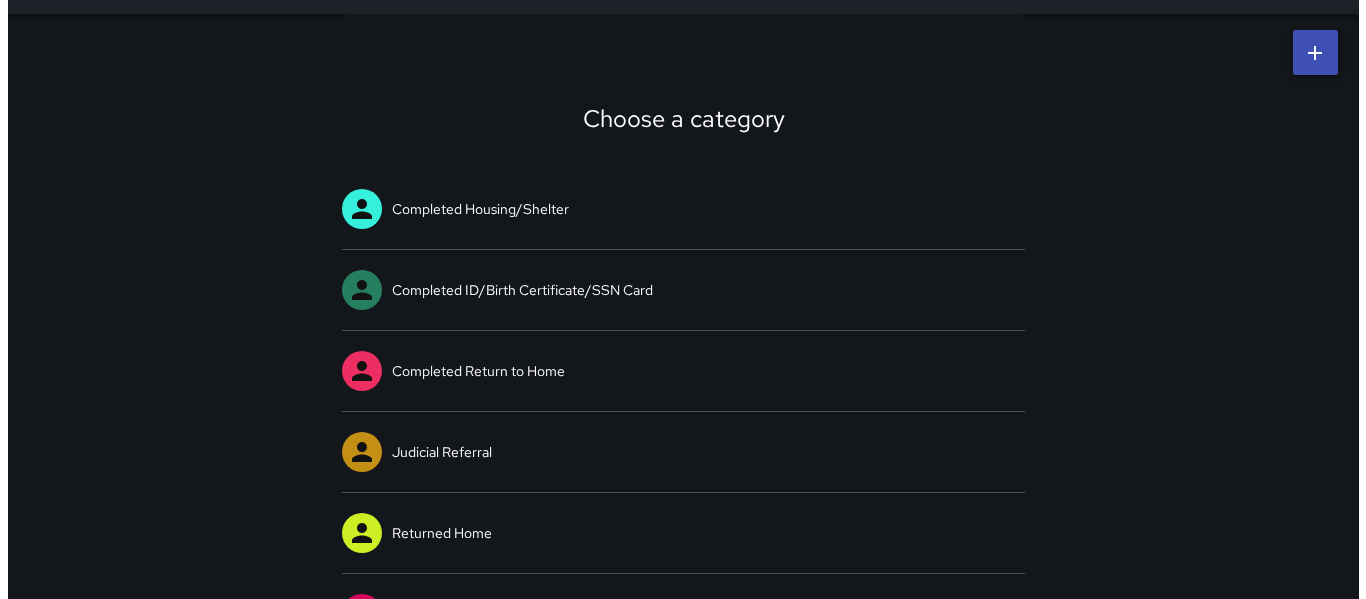 scroll, scrollTop: 0, scrollLeft: 0, axis: both 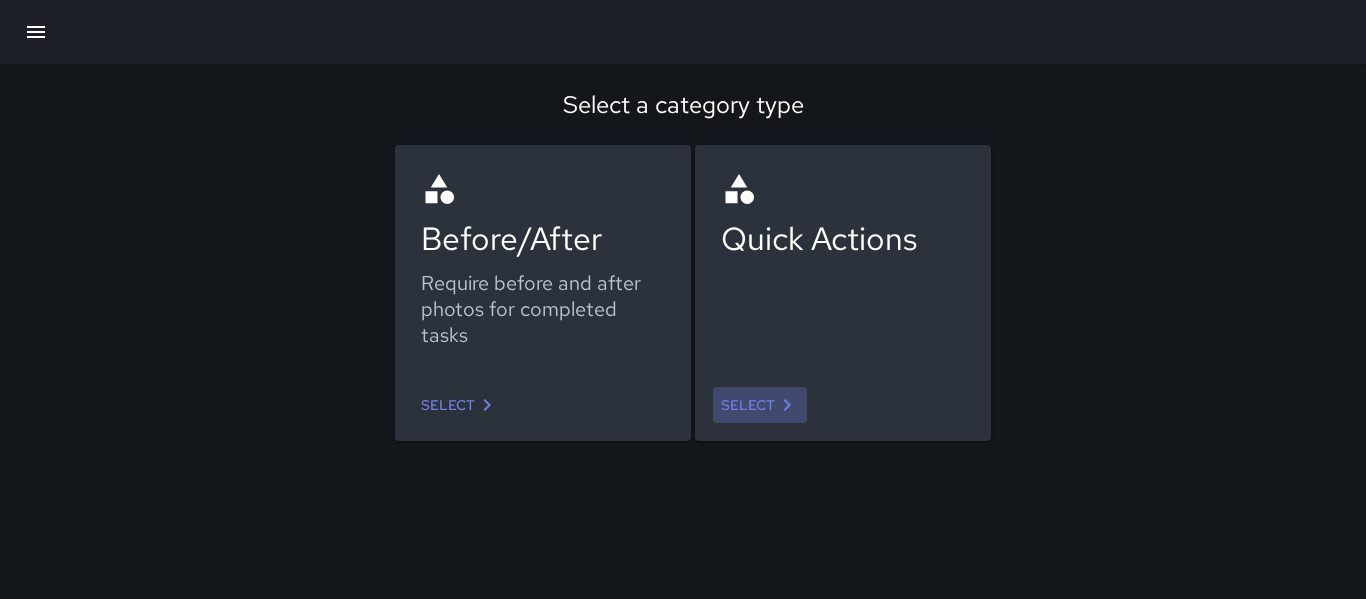 click on "Select" at bounding box center (760, 405) 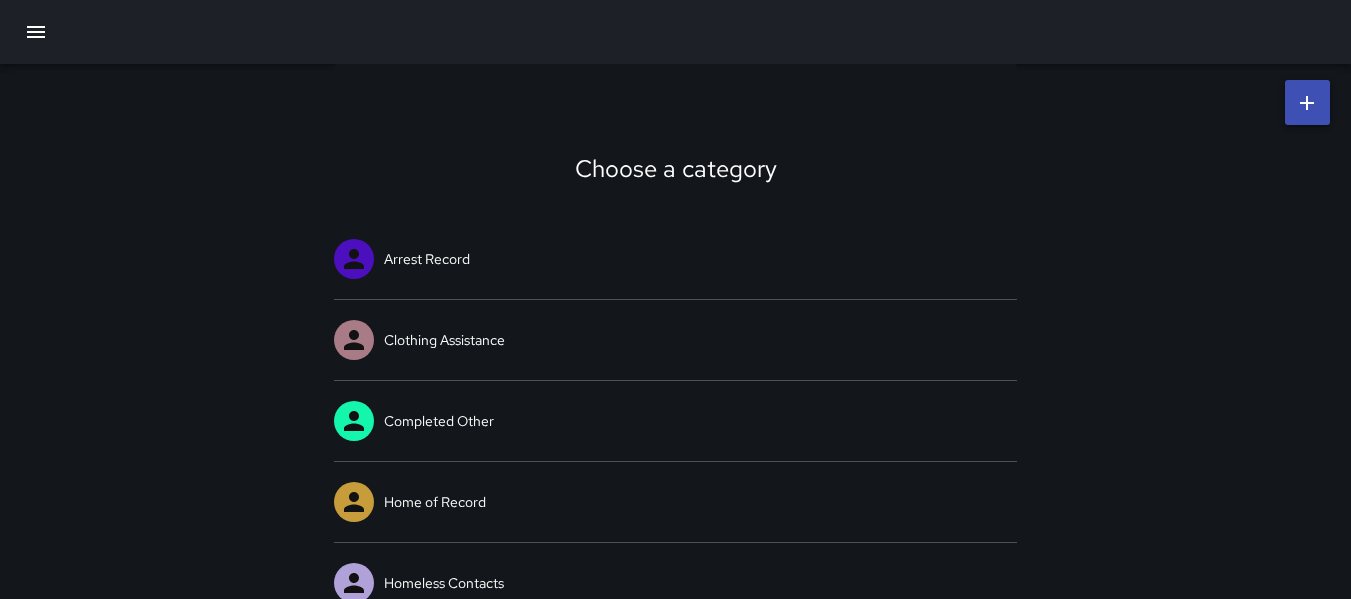 click 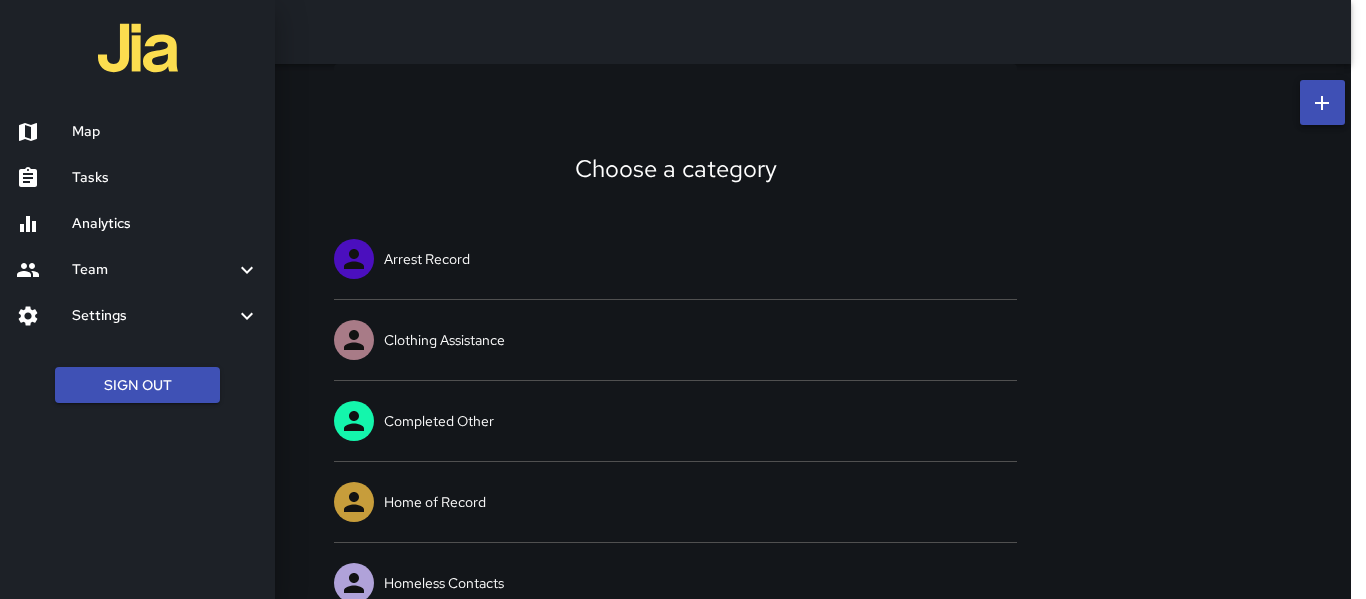 click at bounding box center (44, 132) 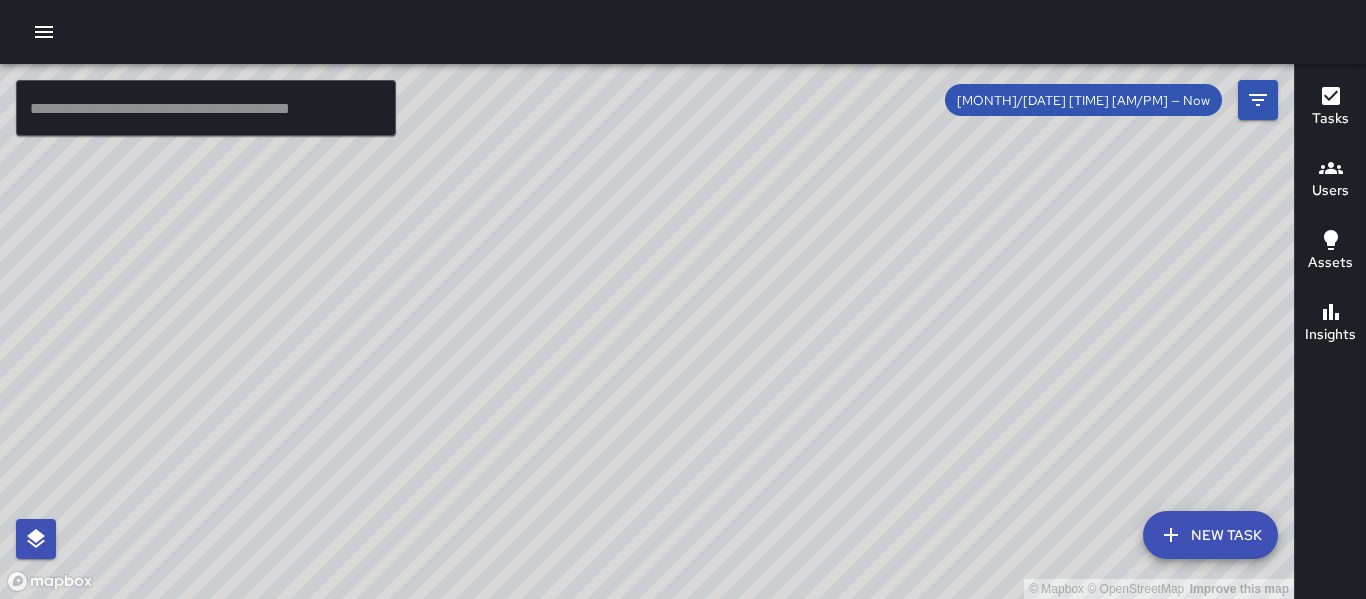 drag, startPoint x: 743, startPoint y: 480, endPoint x: 529, endPoint y: 432, distance: 219.31712 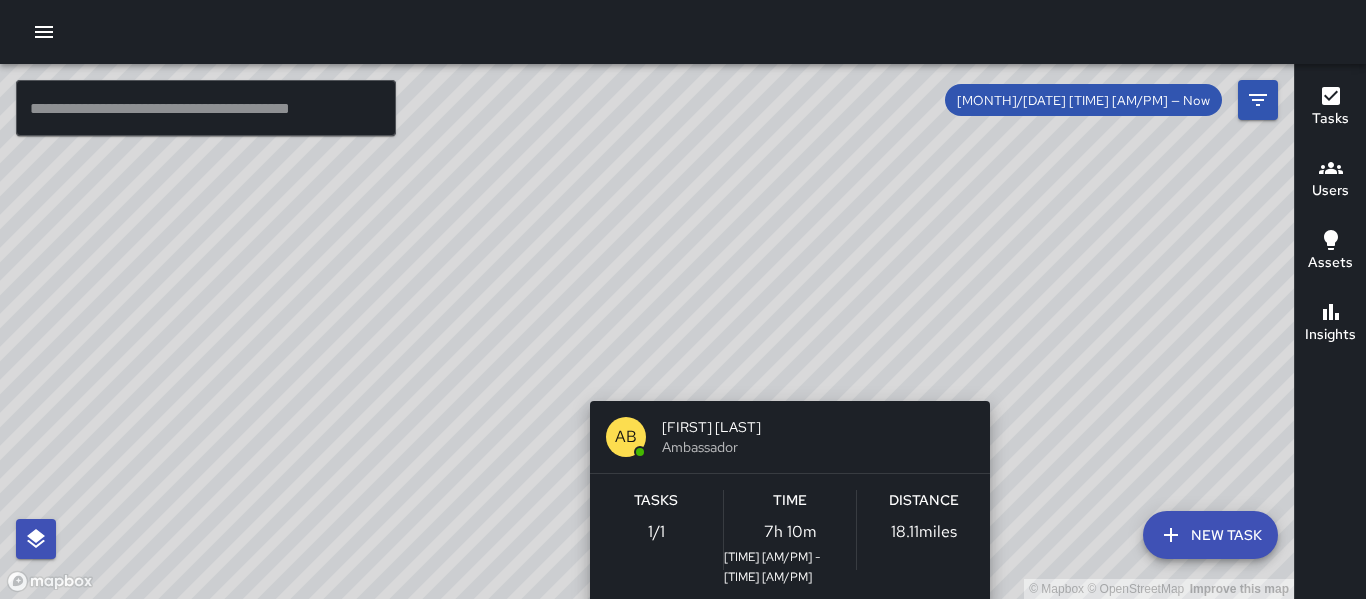 click on "© Mapbox   © OpenStreetMap   Improve this map [INITIALS] [FIRST] [LAST] Ambassador Tasks [NUMBER]  /  [NUMBER] Time [TIME] [AM/PM] - [TIME] [AM/PM] Distance [NUMBER]  miles" at bounding box center [647, 331] 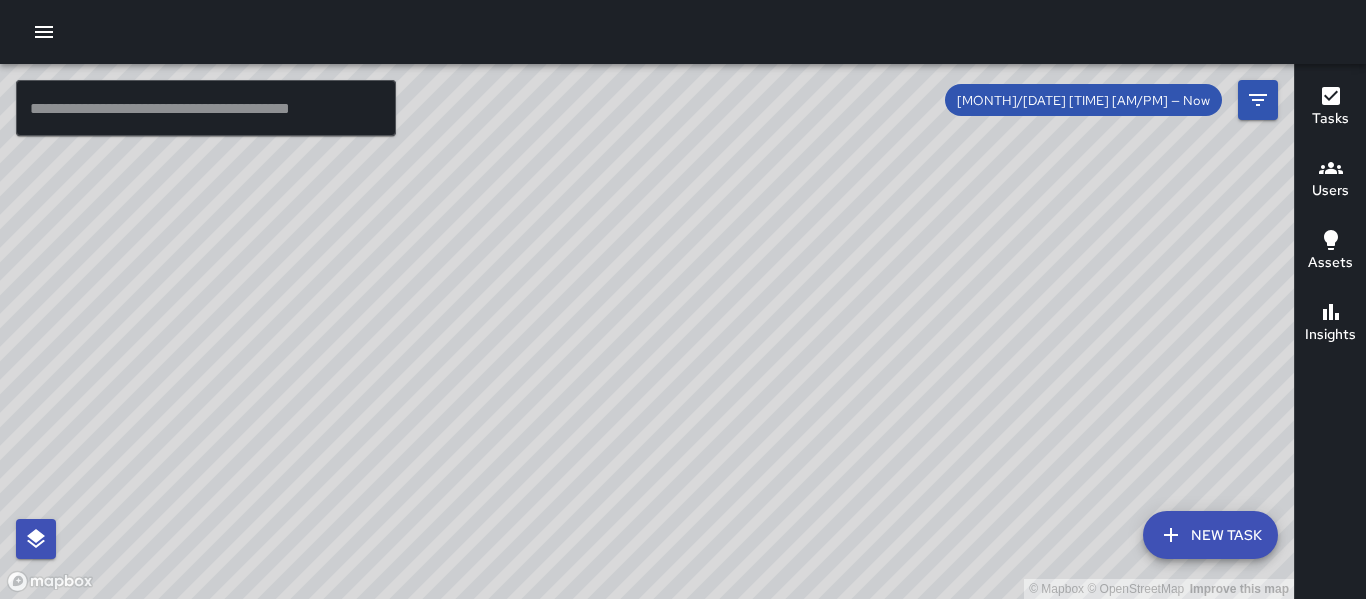 click on "© Mapbox   © OpenStreetMap   Improve this map" at bounding box center [647, 331] 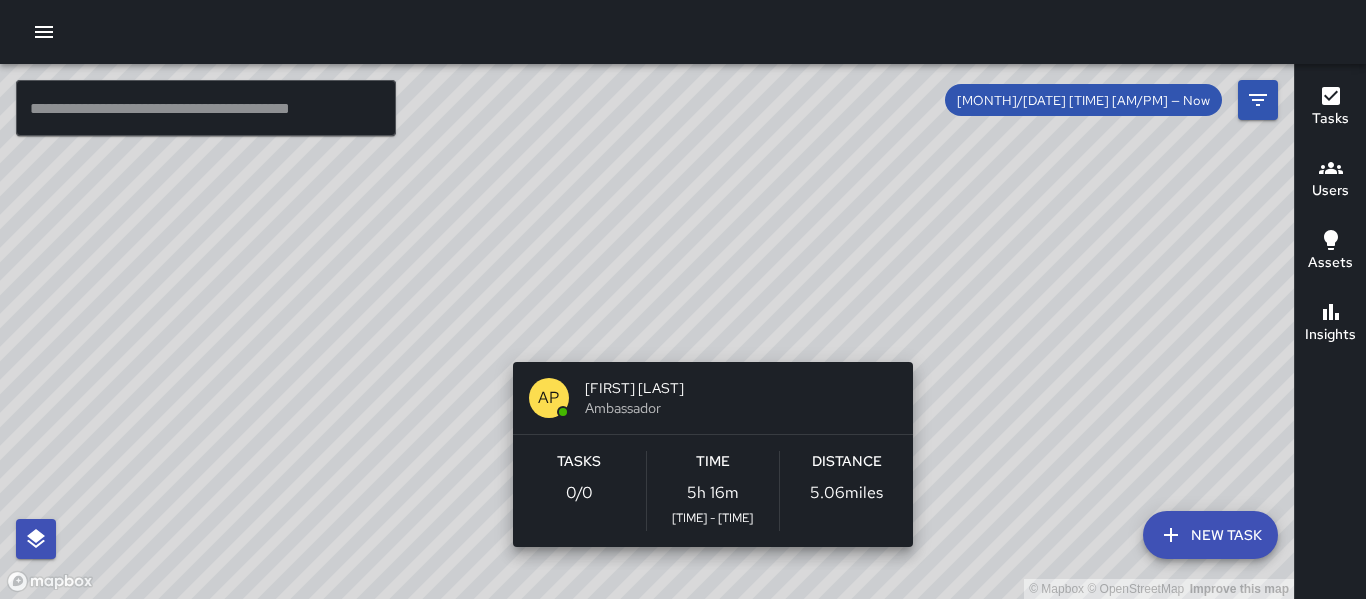 click on "AP [FIRST] [LAST] [ROLE] Tasks 0  /  0 Time [DURATION] [TIME] - [TIME] Distance [NUMBER]  miles" at bounding box center (647, 331) 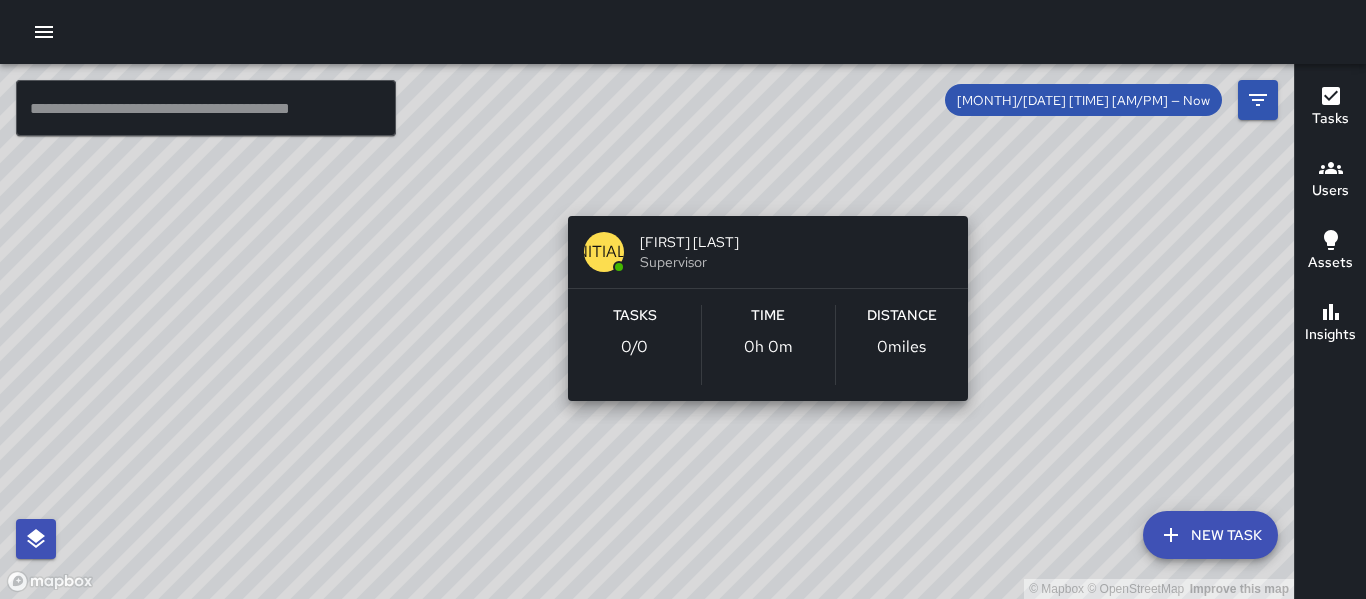 drag, startPoint x: 867, startPoint y: 503, endPoint x: 722, endPoint y: 328, distance: 227.26636 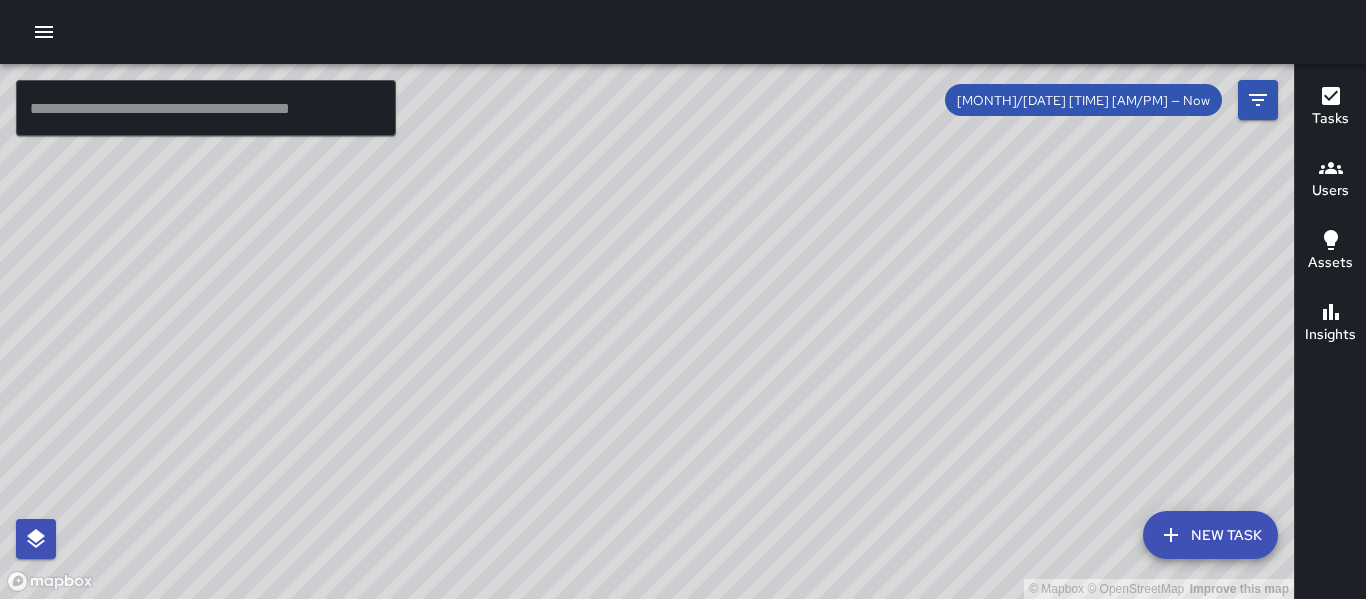 drag, startPoint x: 979, startPoint y: 528, endPoint x: 879, endPoint y: 478, distance: 111.8034 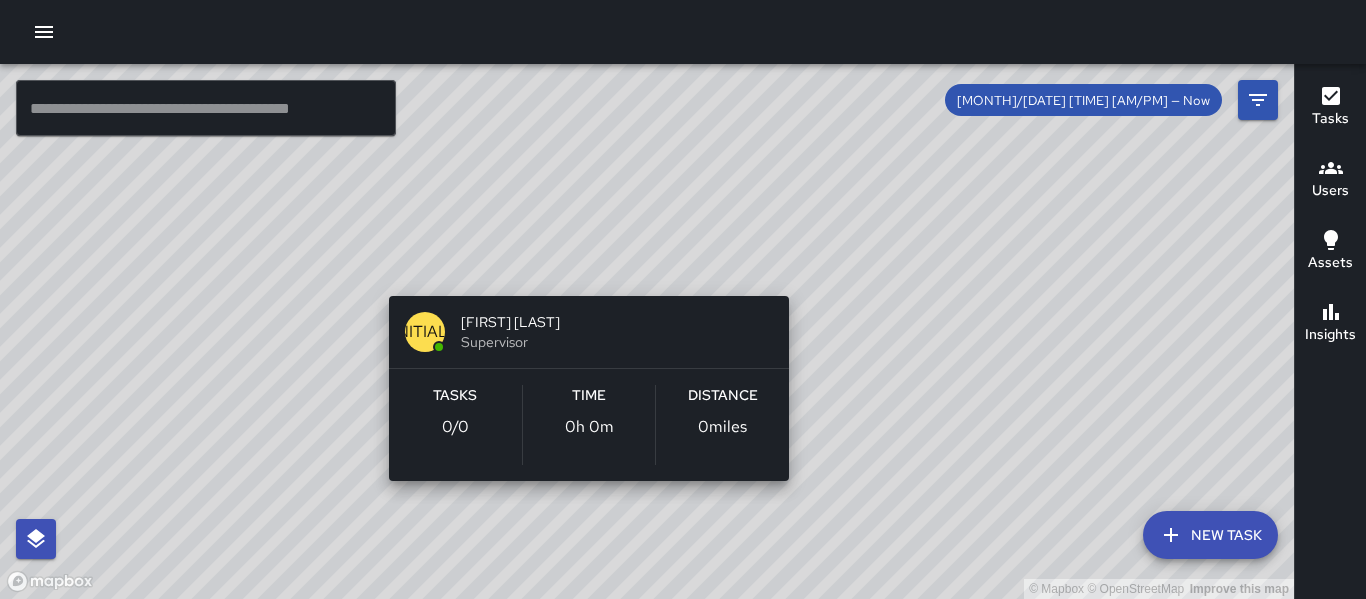 click on "© Mapbox   © OpenStreetMap   Improve this map [INITIALS] [FIRST] [LAST] Supervisor Tasks [NUMBER]  /  [NUMBER] Time [TIME] [AM/PM] Distance [NUMBER]  miles" at bounding box center (647, 331) 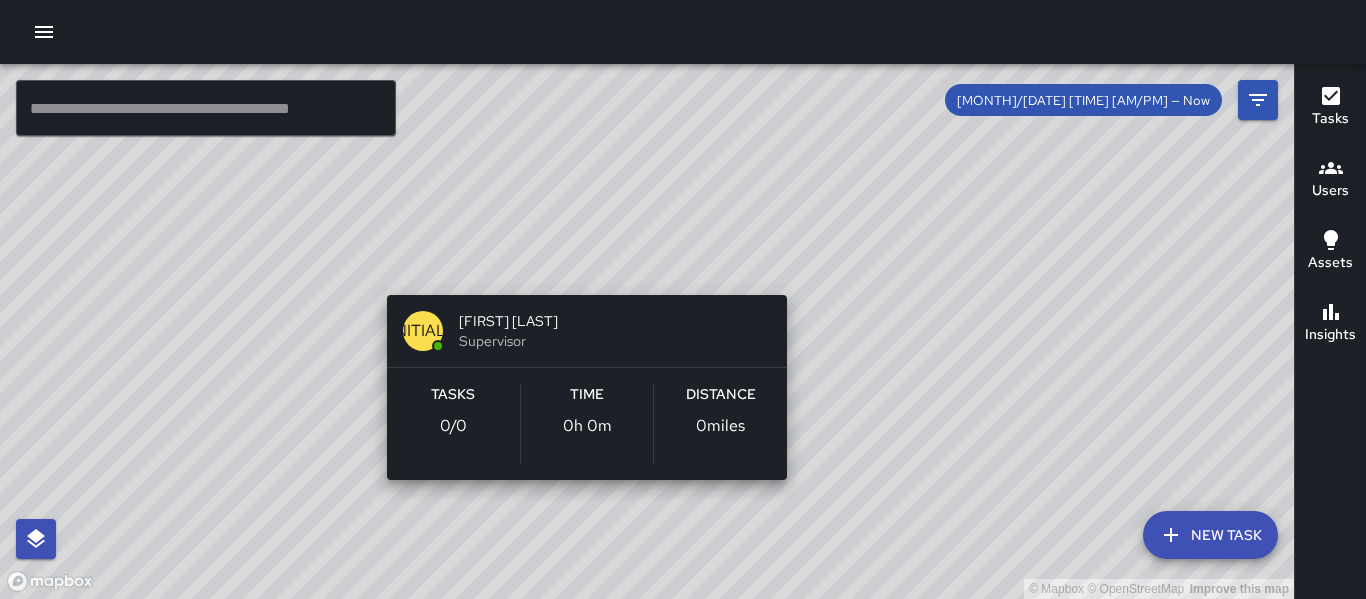 click on "Tasks 0  /  0 Time 0h 0m Distance 0  miles" at bounding box center [587, 424] 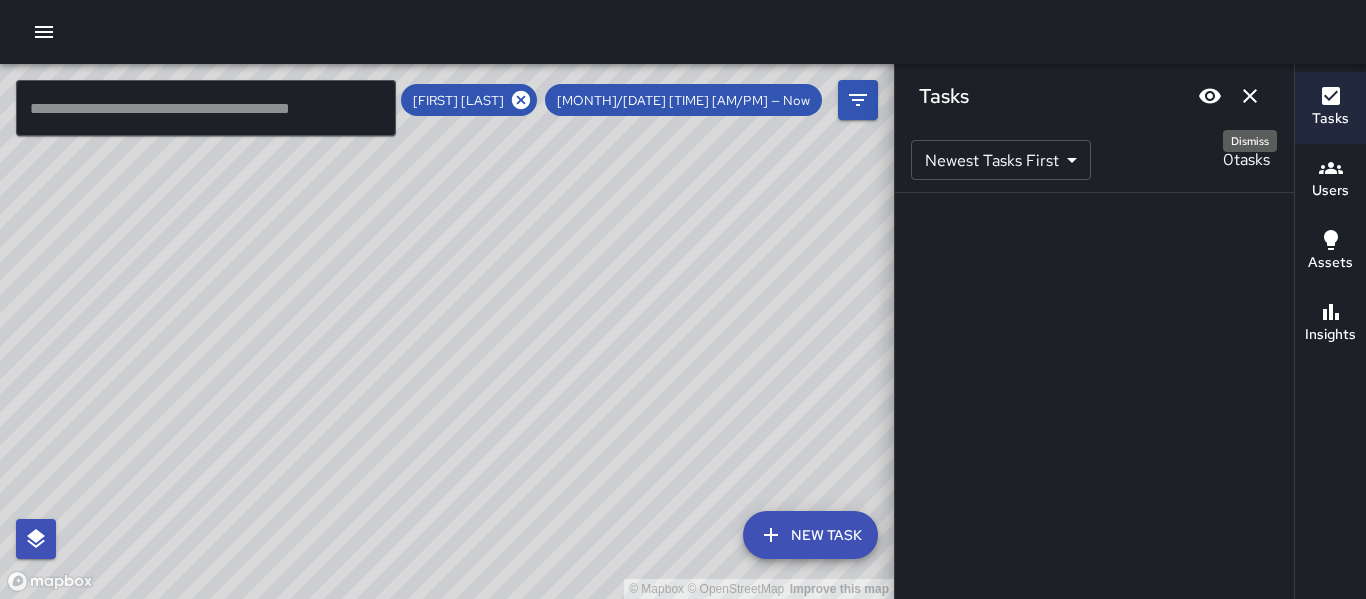 click 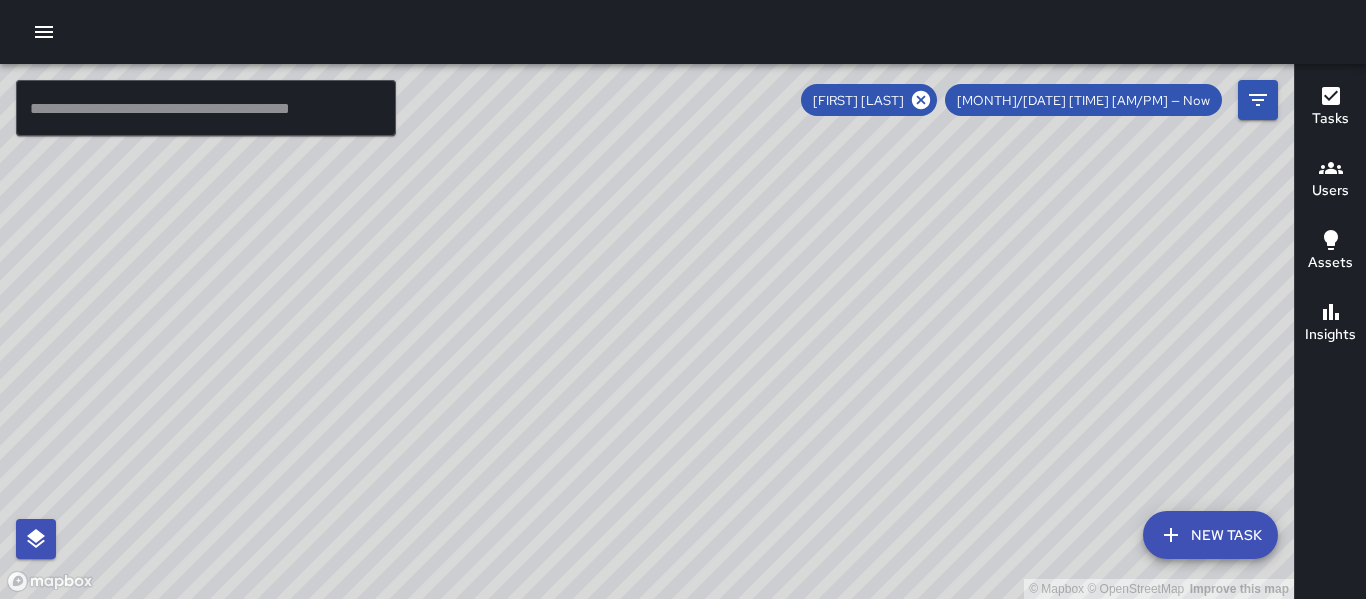 drag, startPoint x: 790, startPoint y: 396, endPoint x: 821, endPoint y: 551, distance: 158.06961 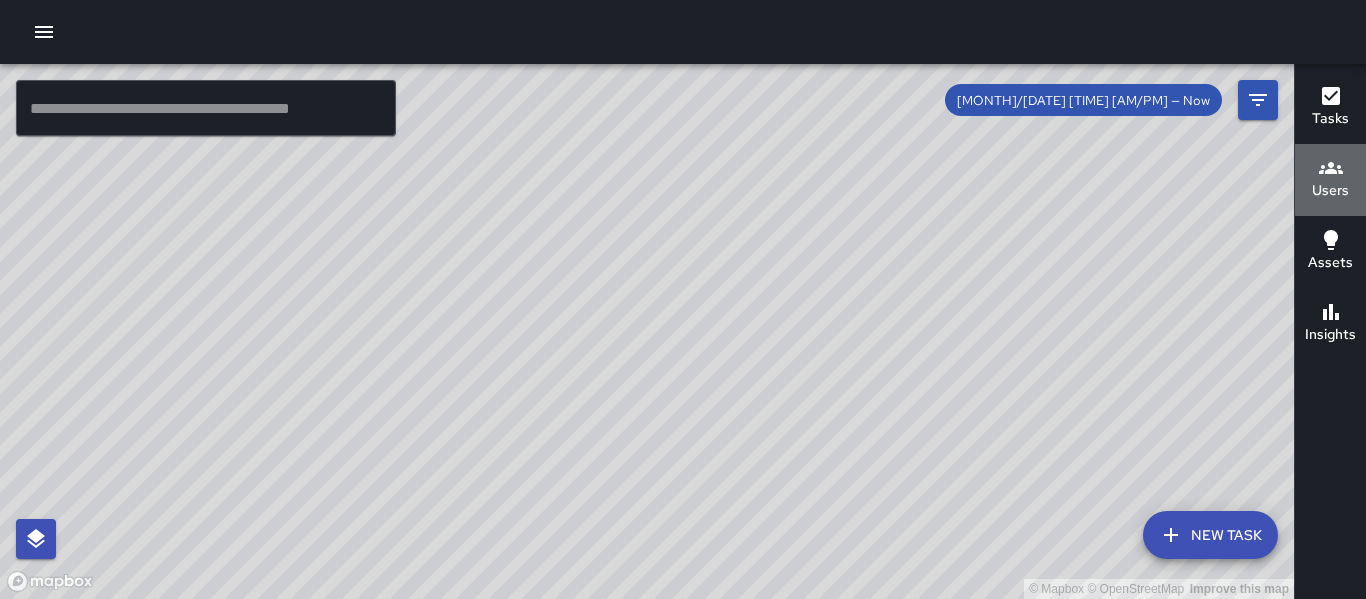 click on "Users" at bounding box center (1330, 191) 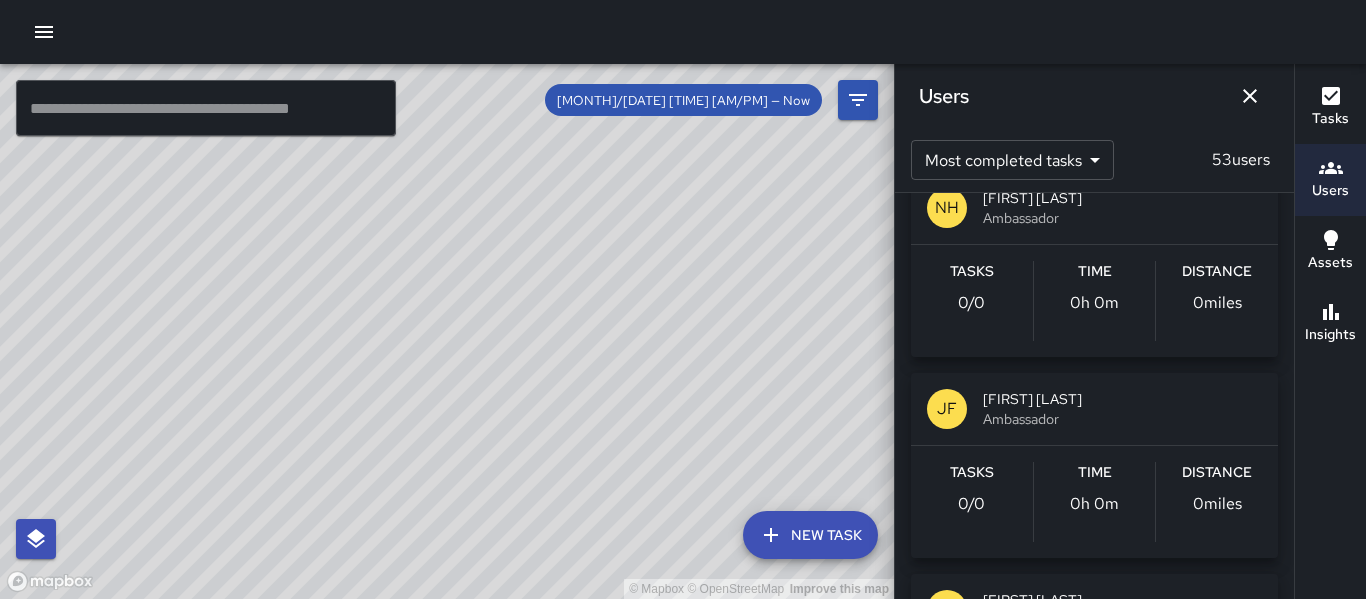 scroll, scrollTop: 1700, scrollLeft: 0, axis: vertical 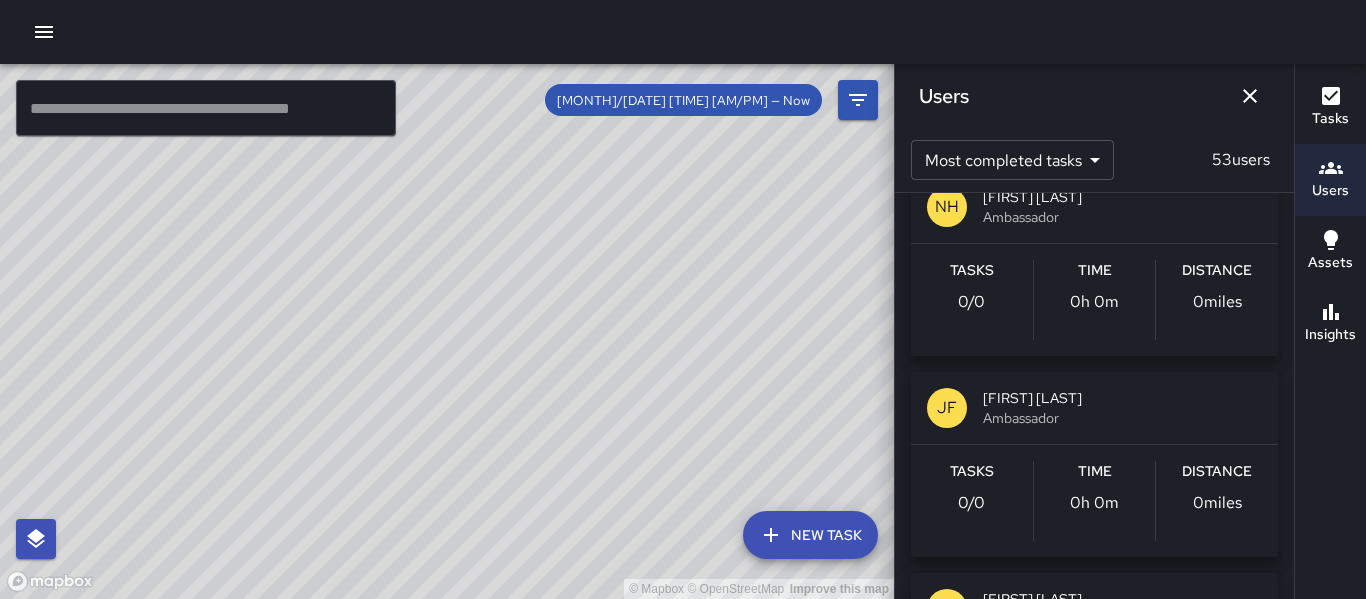 drag, startPoint x: 799, startPoint y: 455, endPoint x: 700, endPoint y: 328, distance: 161.02795 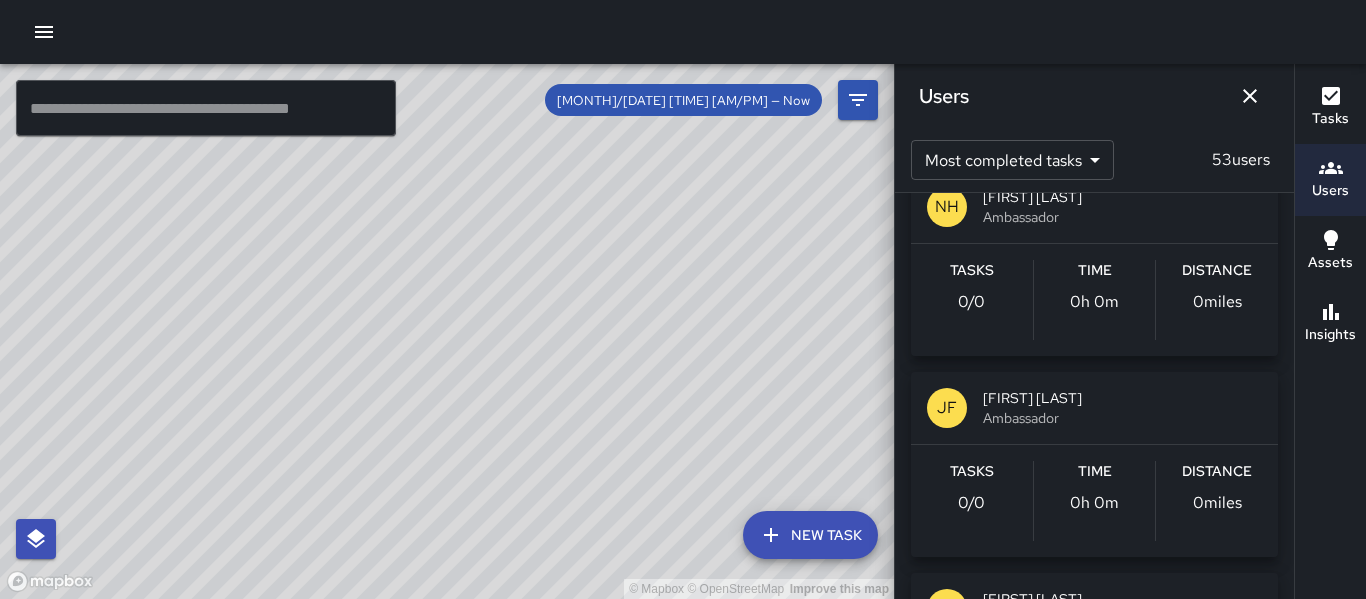 drag, startPoint x: 715, startPoint y: 507, endPoint x: 664, endPoint y: 375, distance: 141.50972 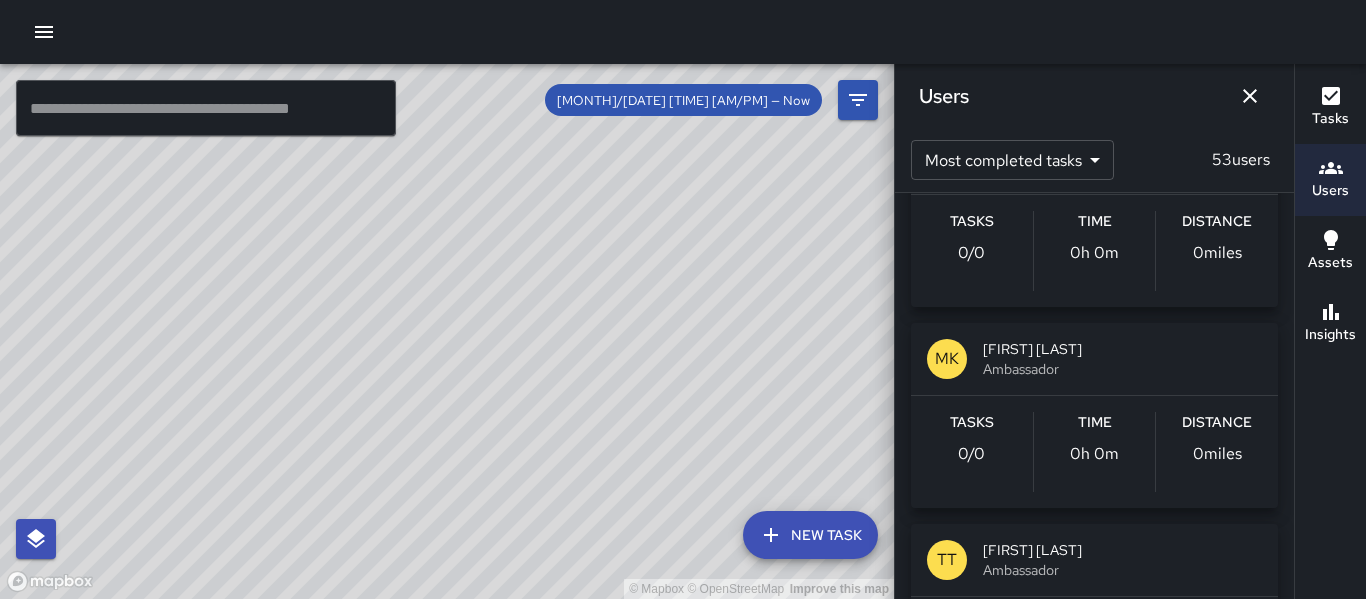 scroll, scrollTop: 3400, scrollLeft: 0, axis: vertical 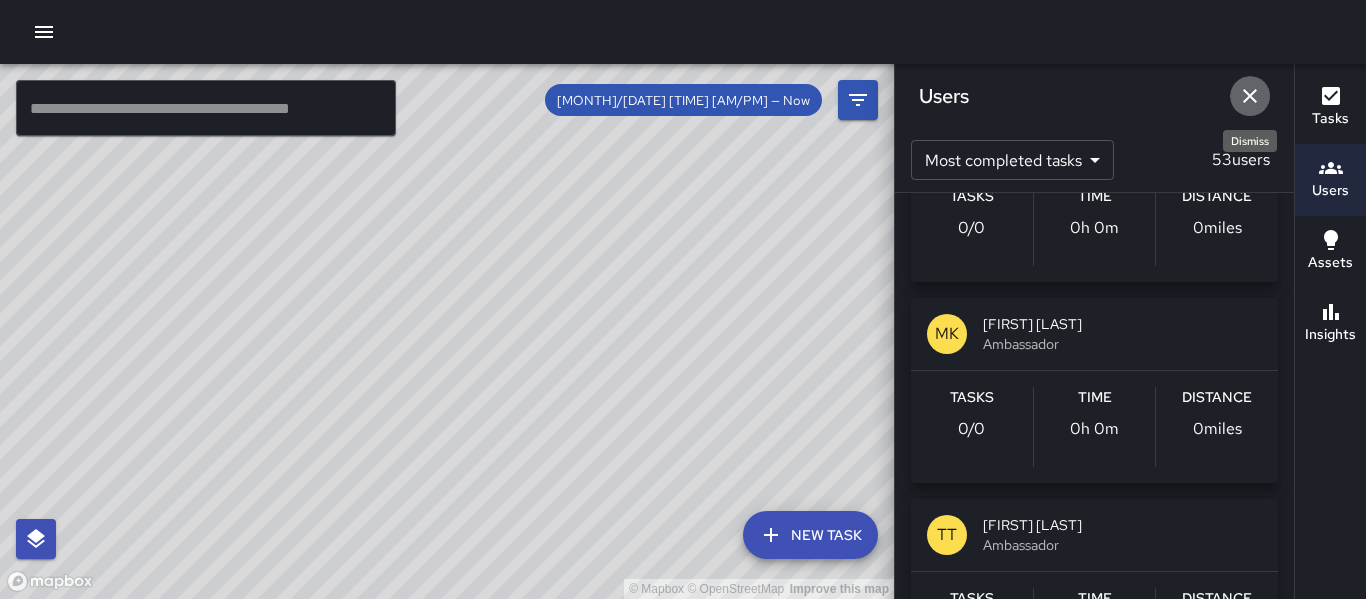 click 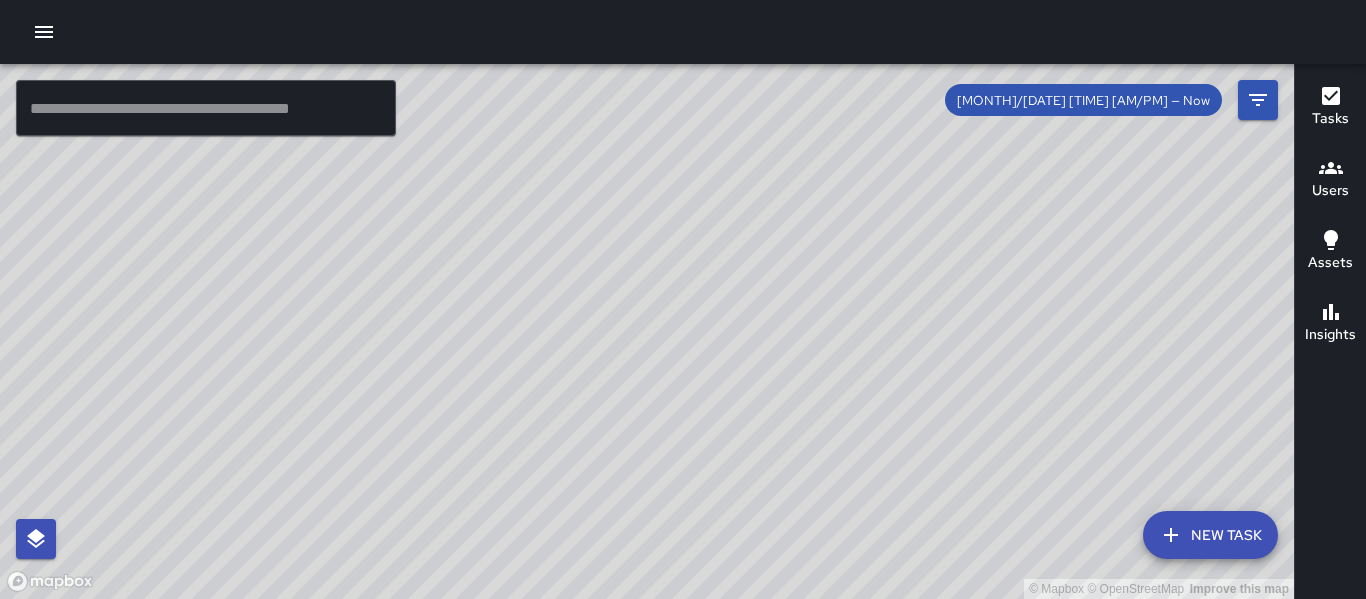 drag, startPoint x: 862, startPoint y: 392, endPoint x: 1115, endPoint y: 646, distance: 358.50385 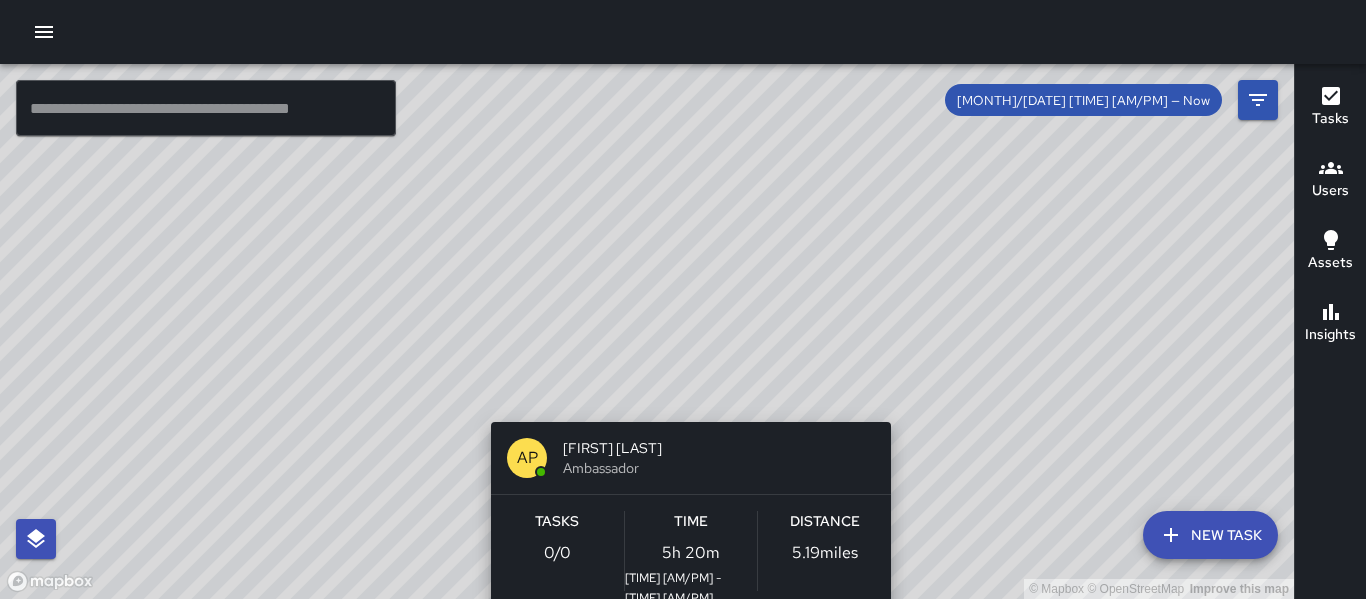 click on "© Mapbox   © OpenStreetMap   Improve this map [INITIALS] [FIRST] [LAST] Ambassador Tasks [NUMBER]  /  [NUMBER] Time [TIME] [AM/PM] - [TIME] [AM/PM] Distance [NUMBER]  miles" at bounding box center (647, 331) 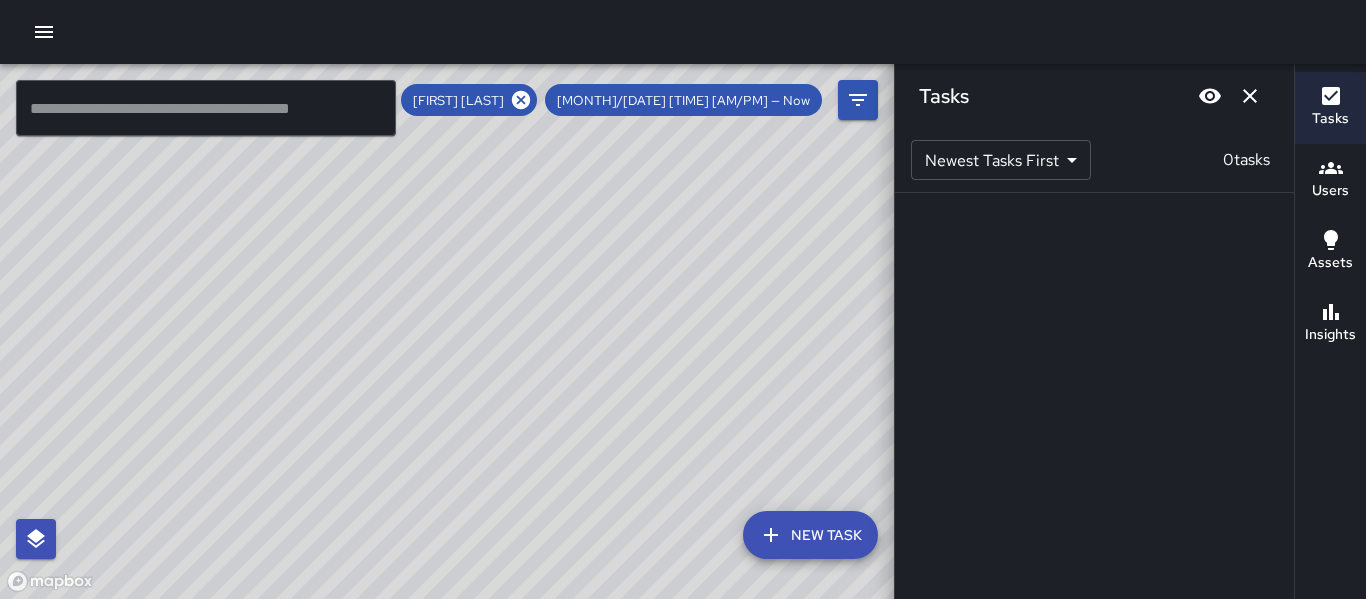 scroll, scrollTop: 0, scrollLeft: 0, axis: both 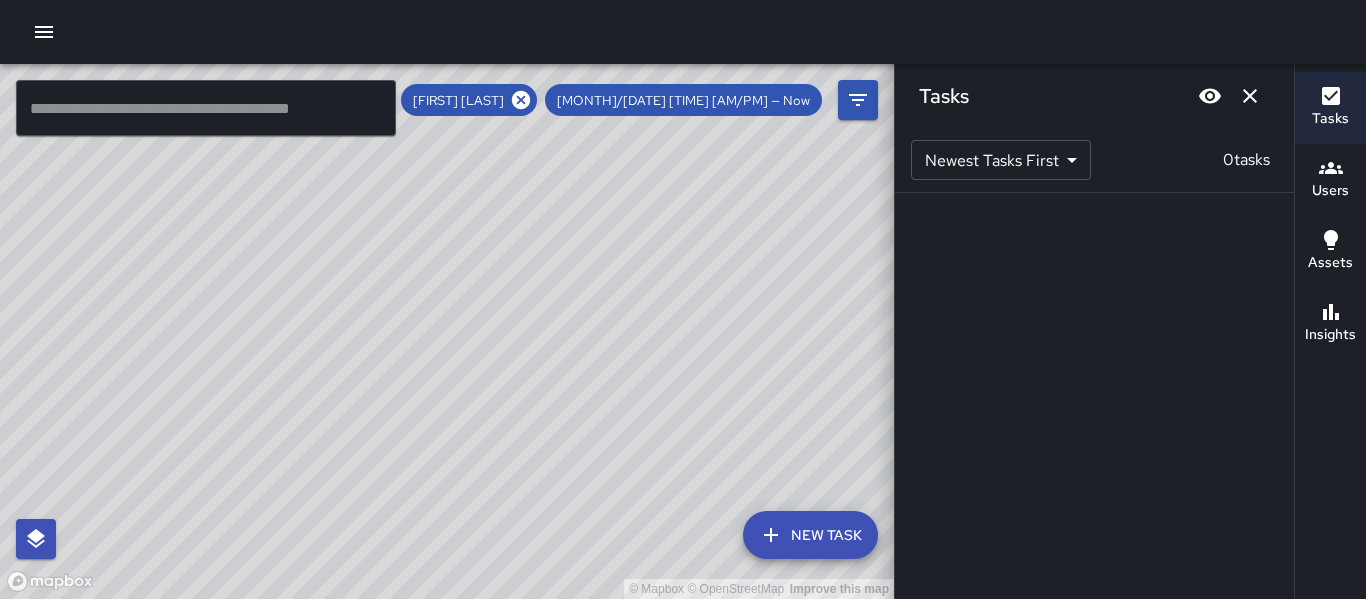drag, startPoint x: 263, startPoint y: 141, endPoint x: 304, endPoint y: 165, distance: 47.507893 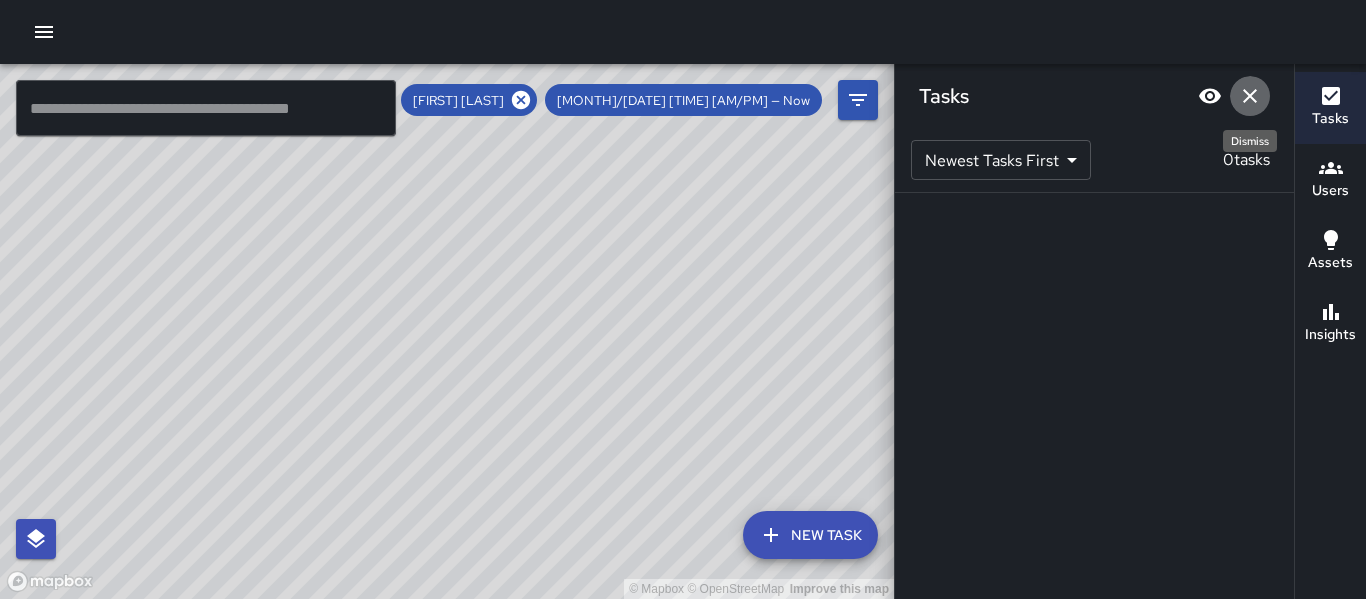 drag, startPoint x: 1254, startPoint y: 93, endPoint x: 1246, endPoint y: 117, distance: 25.298222 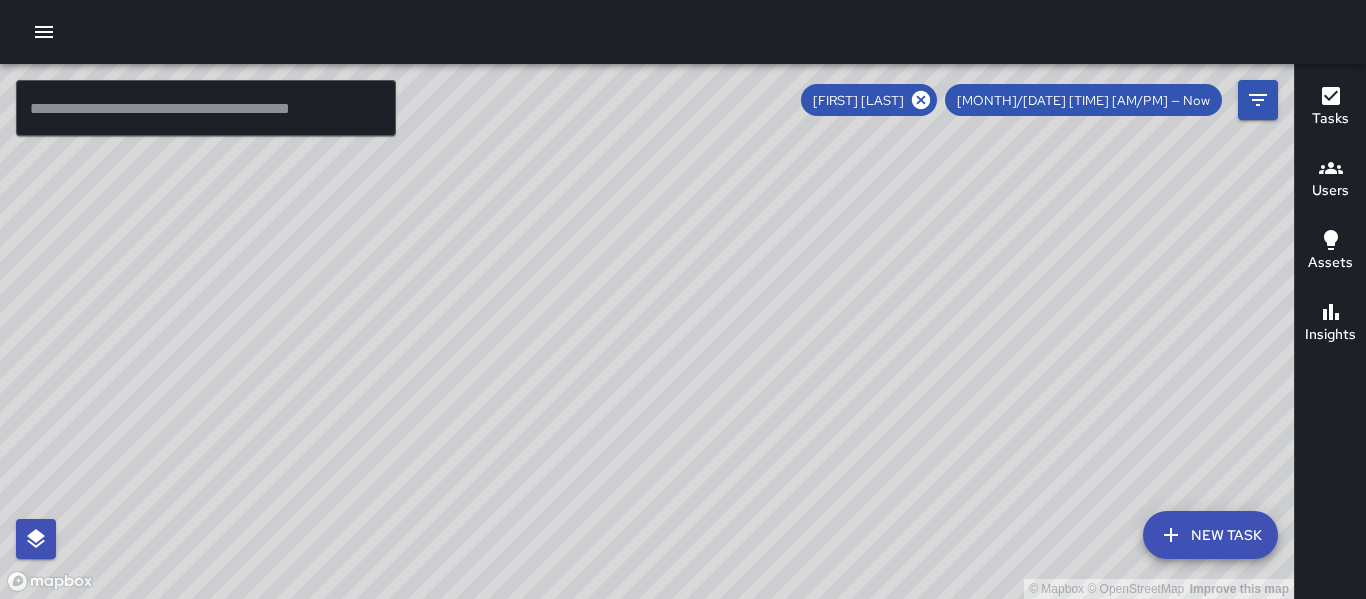 drag, startPoint x: 1069, startPoint y: 435, endPoint x: 944, endPoint y: 120, distance: 338.89526 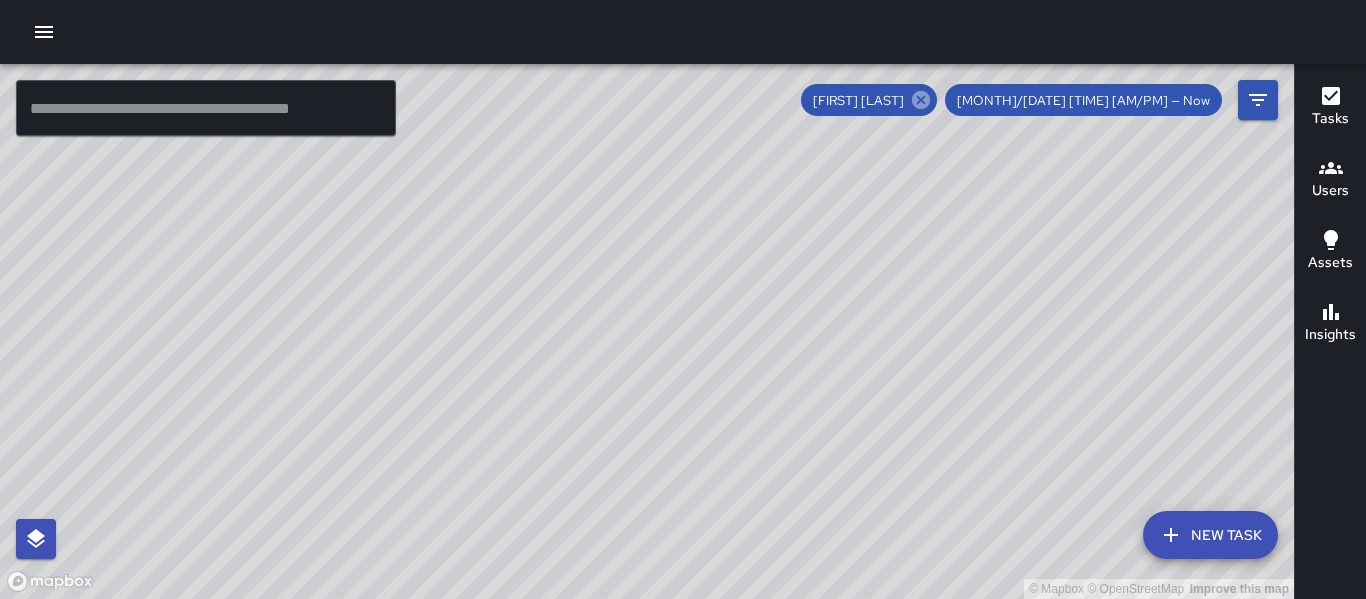 click 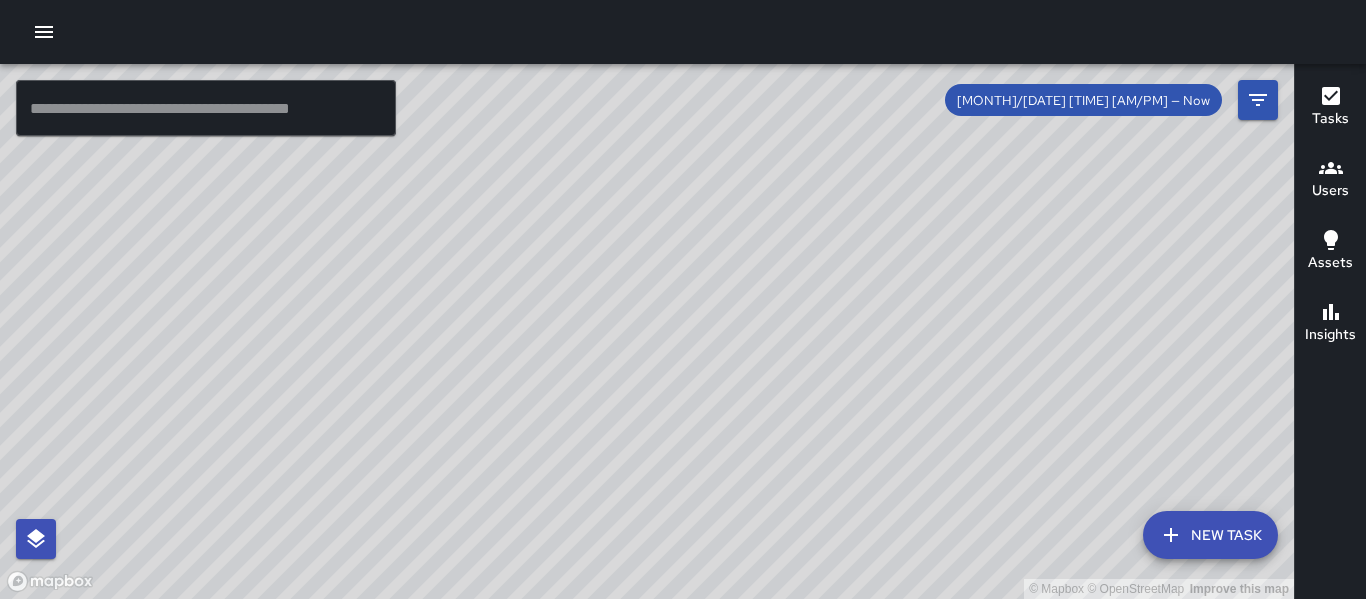 drag, startPoint x: 877, startPoint y: 472, endPoint x: 688, endPoint y: 404, distance: 200.86064 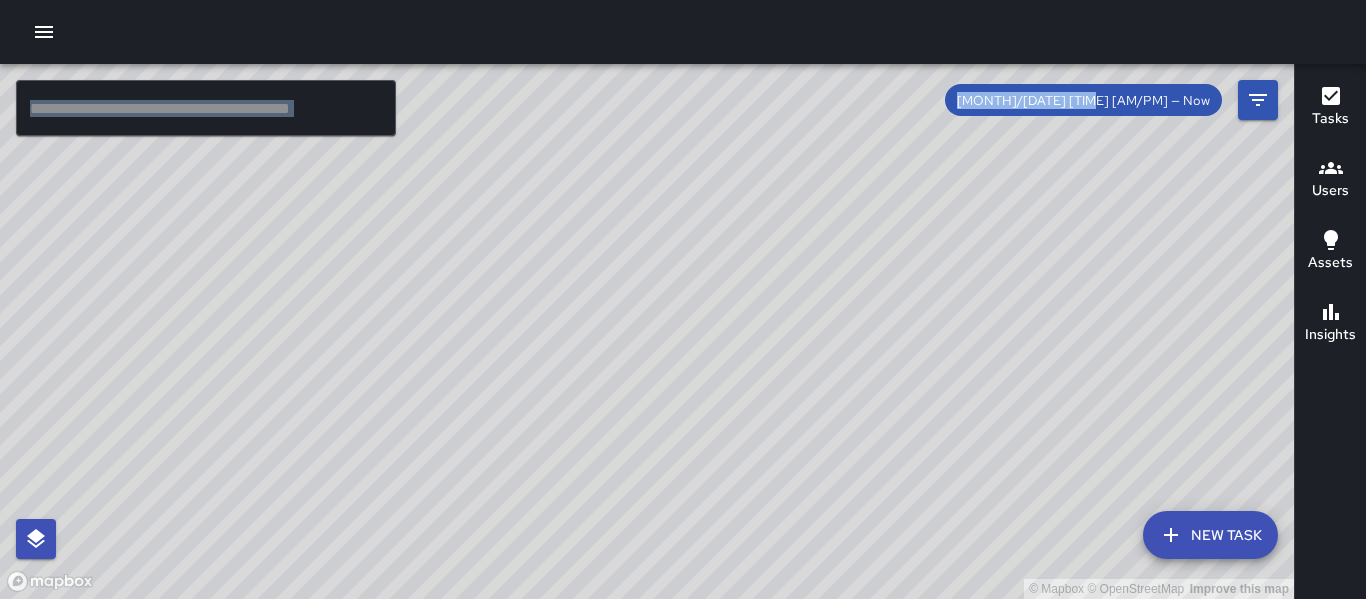 drag, startPoint x: 1365, startPoint y: 456, endPoint x: 0, endPoint y: -121, distance: 1481.9426 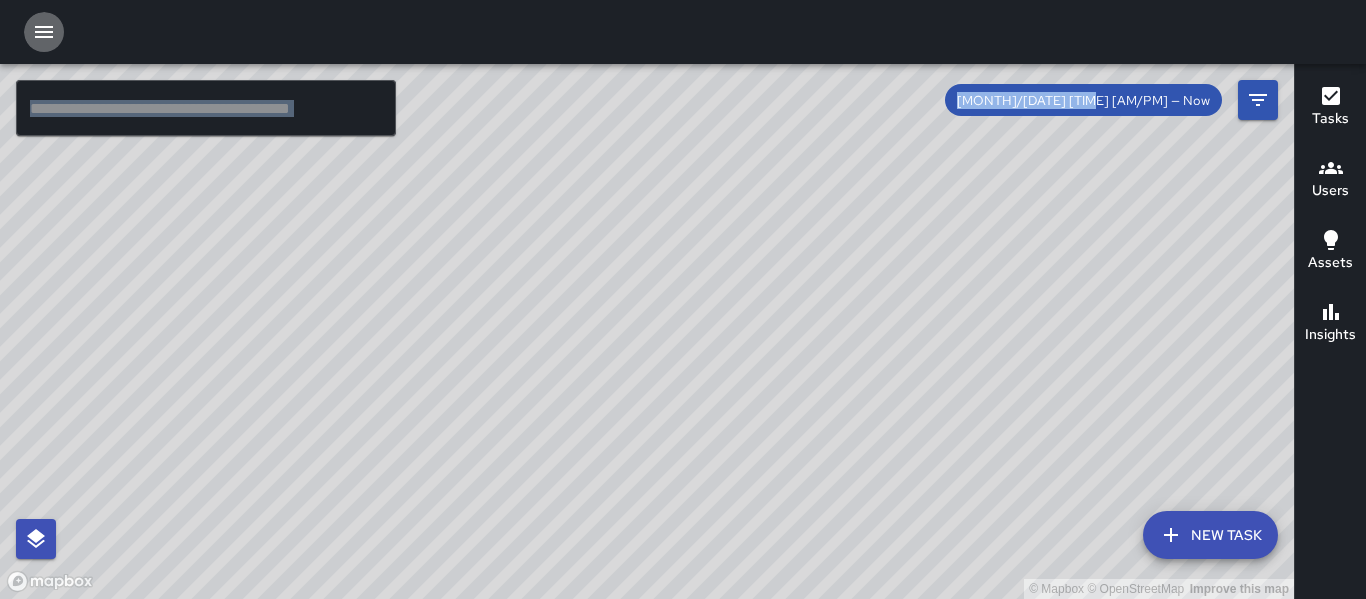 drag, startPoint x: 38, startPoint y: 29, endPoint x: 28, endPoint y: 27, distance: 10.198039 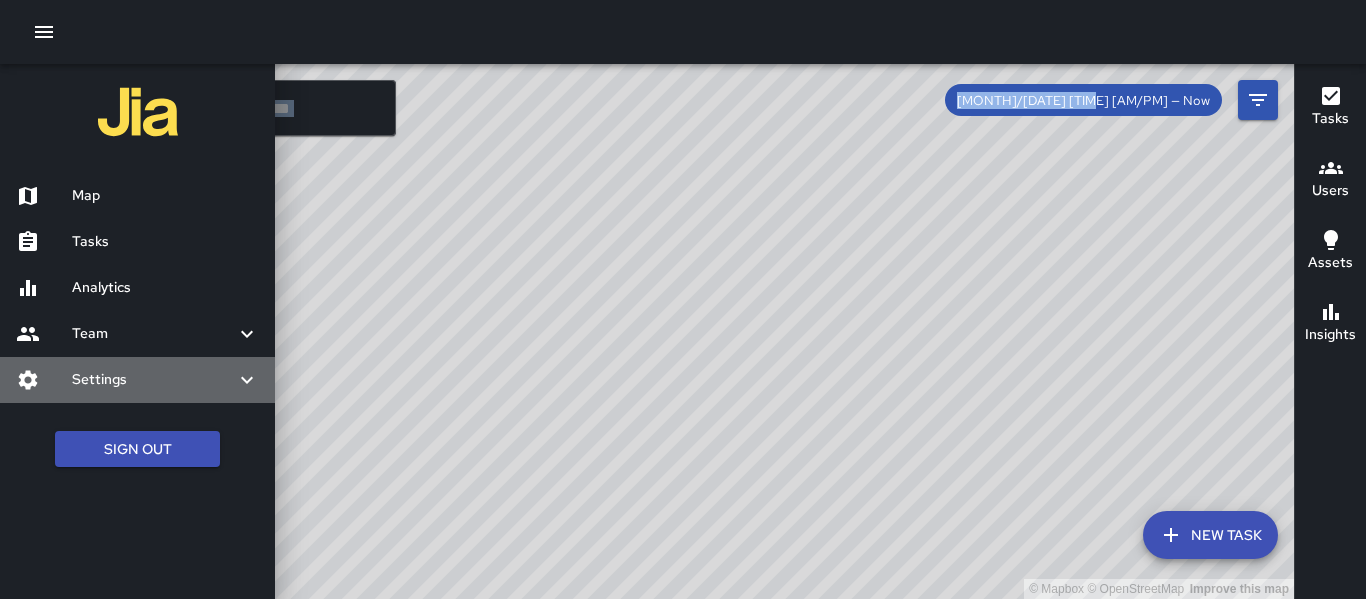 click on "Settings" at bounding box center [153, 380] 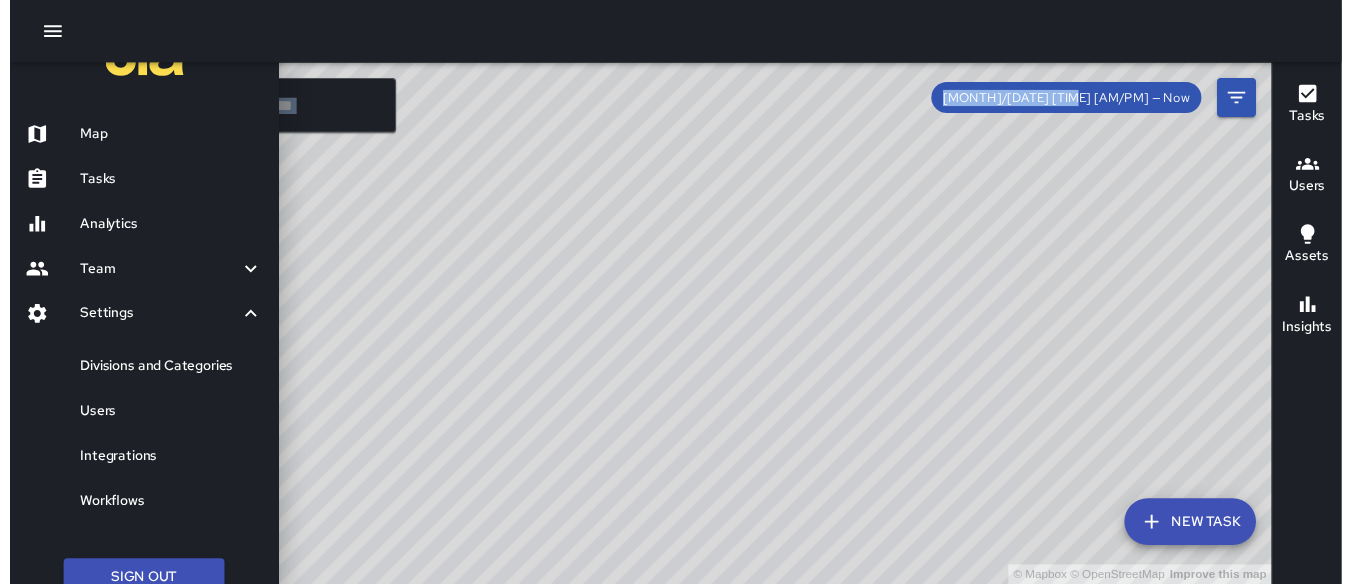 scroll, scrollTop: 88, scrollLeft: 0, axis: vertical 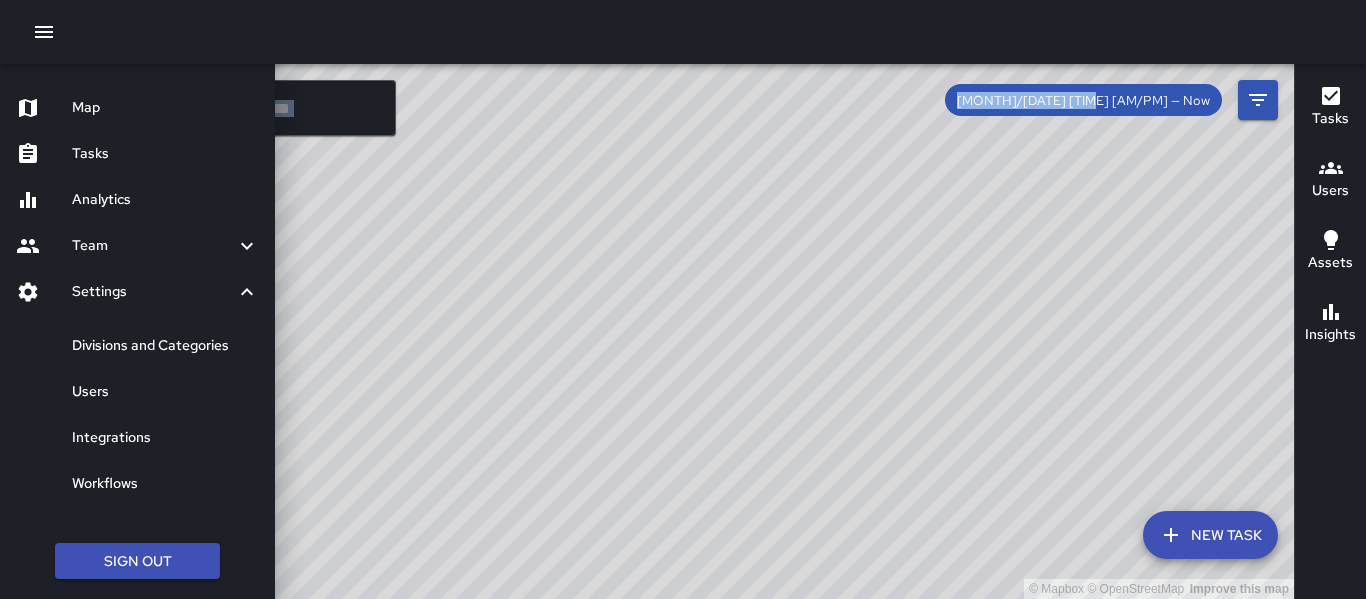 click on "Divisions and Categories" at bounding box center [165, 346] 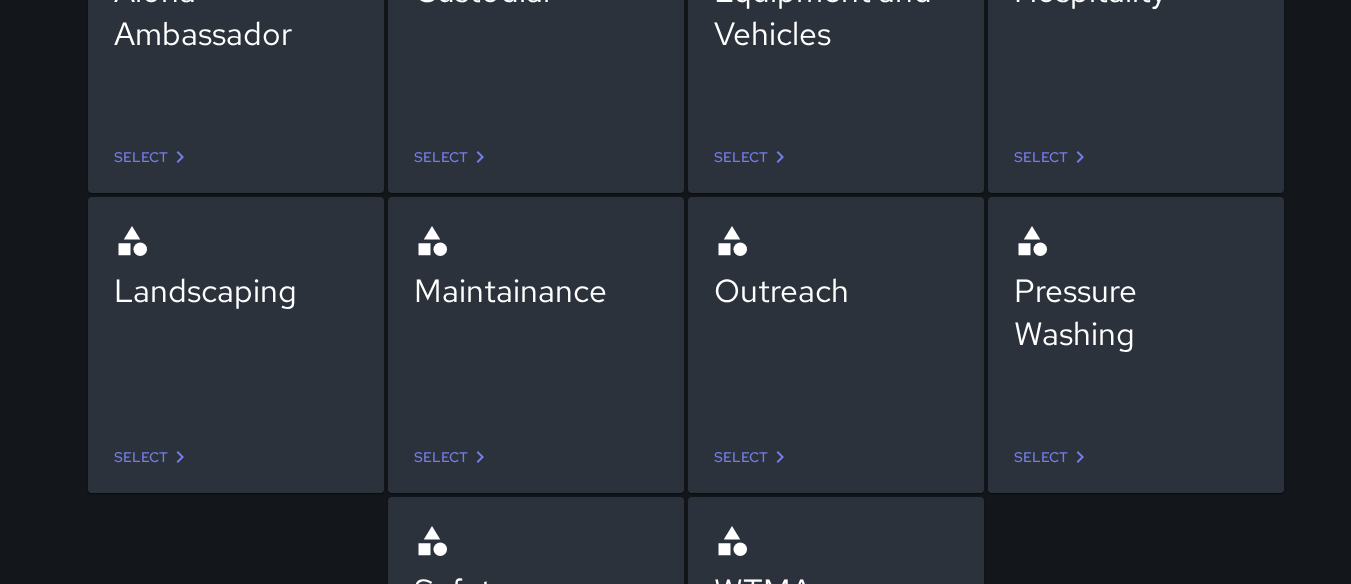 scroll, scrollTop: 300, scrollLeft: 0, axis: vertical 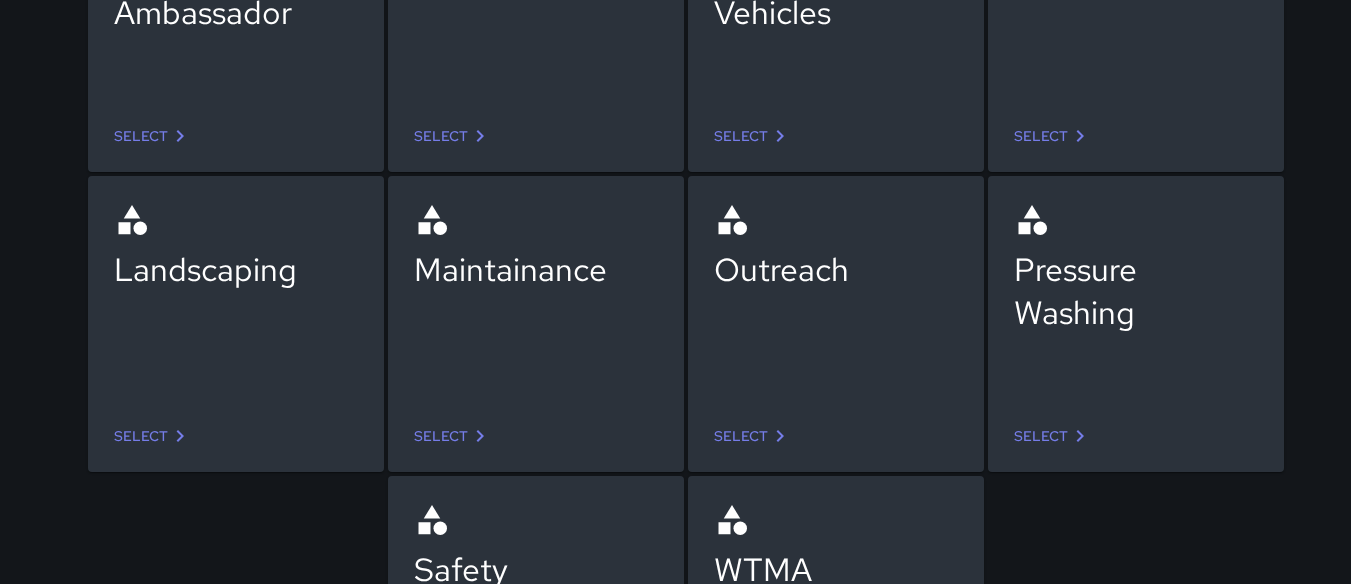 click on "Select" at bounding box center (753, 436) 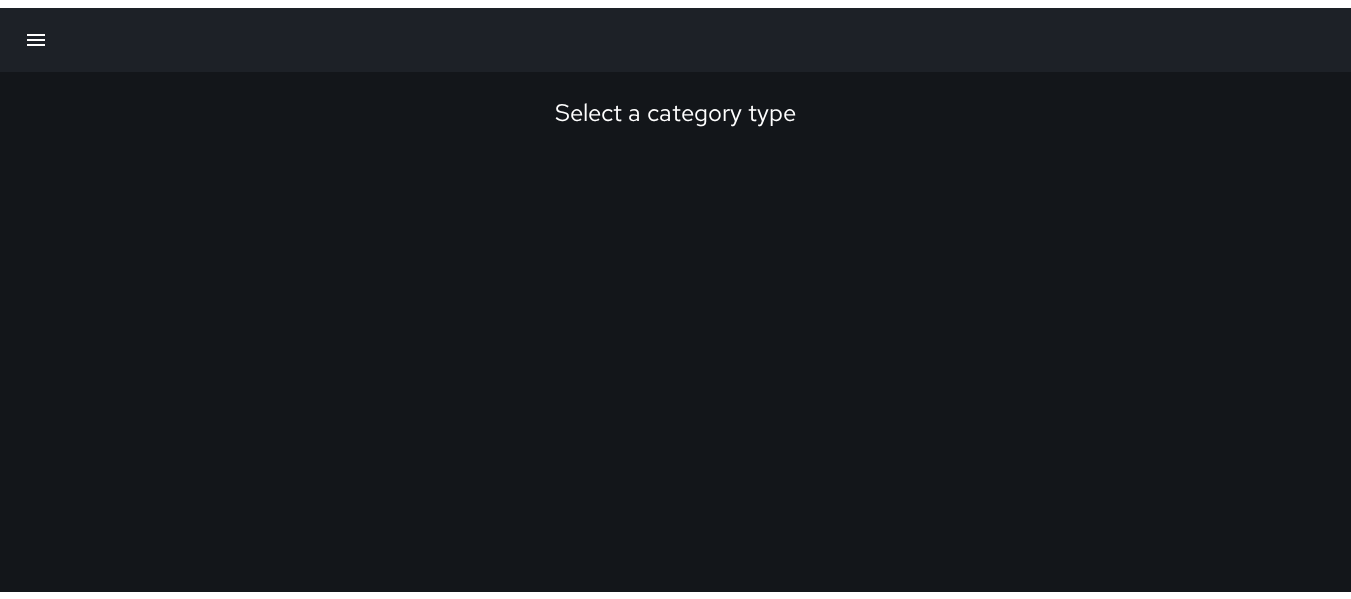 scroll, scrollTop: 0, scrollLeft: 0, axis: both 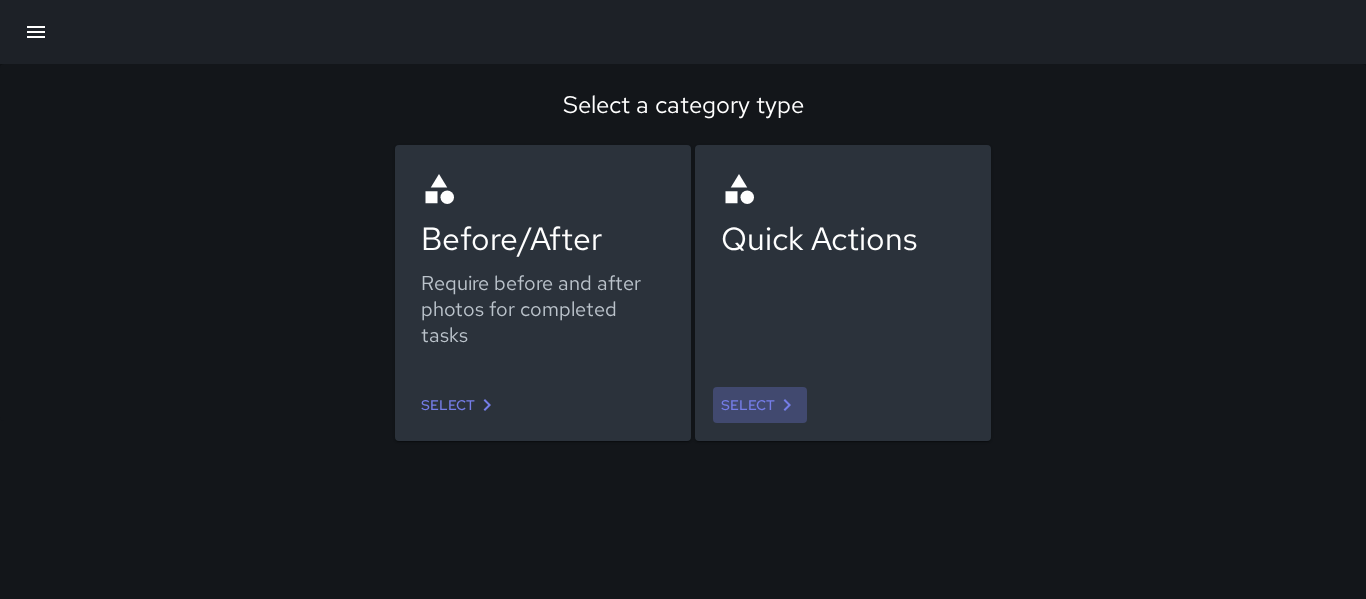 click on "Select" at bounding box center (760, 405) 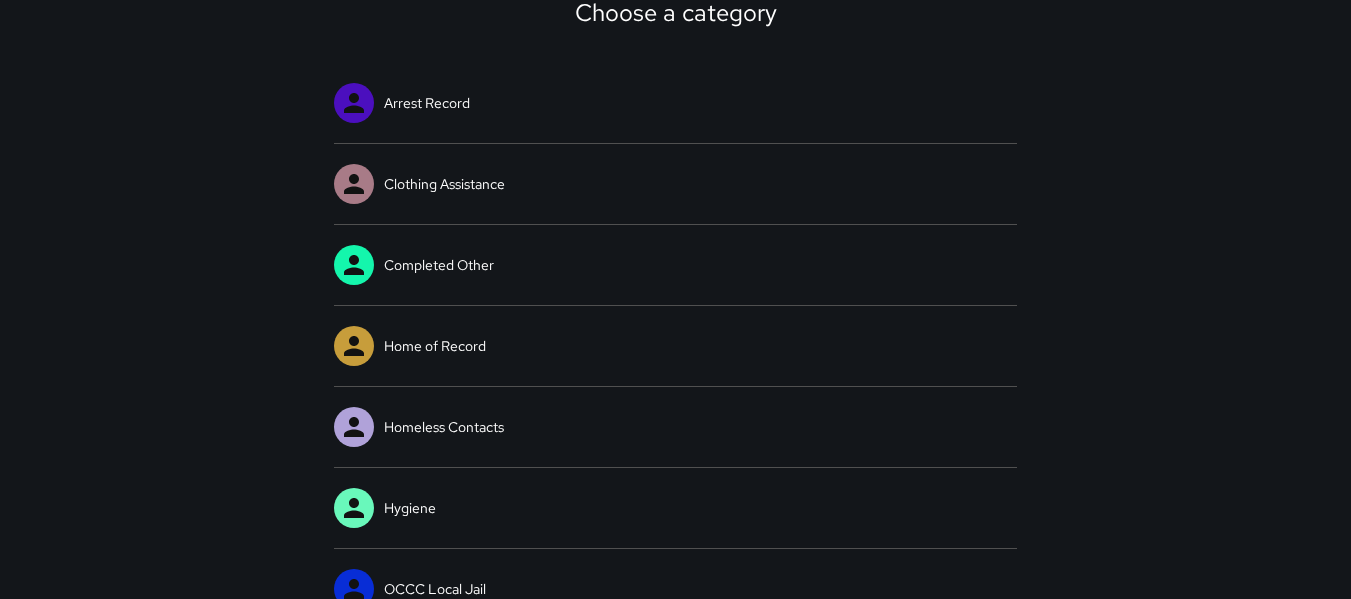 scroll, scrollTop: 200, scrollLeft: 0, axis: vertical 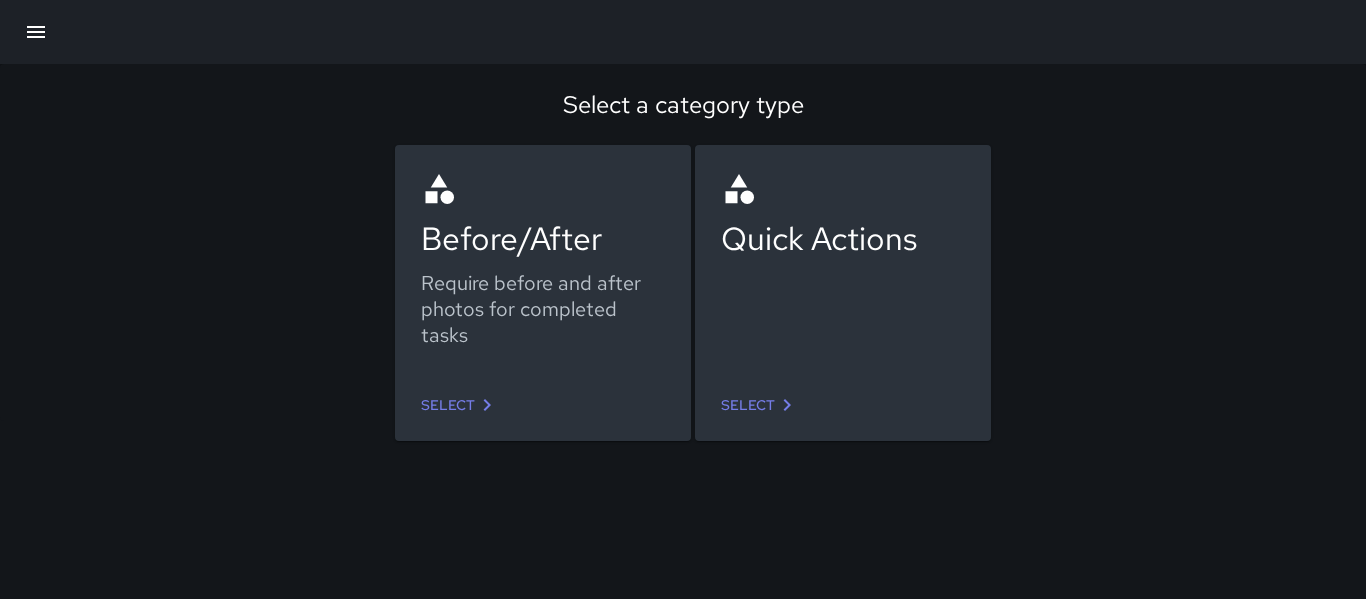 click on "Select" at bounding box center (460, 405) 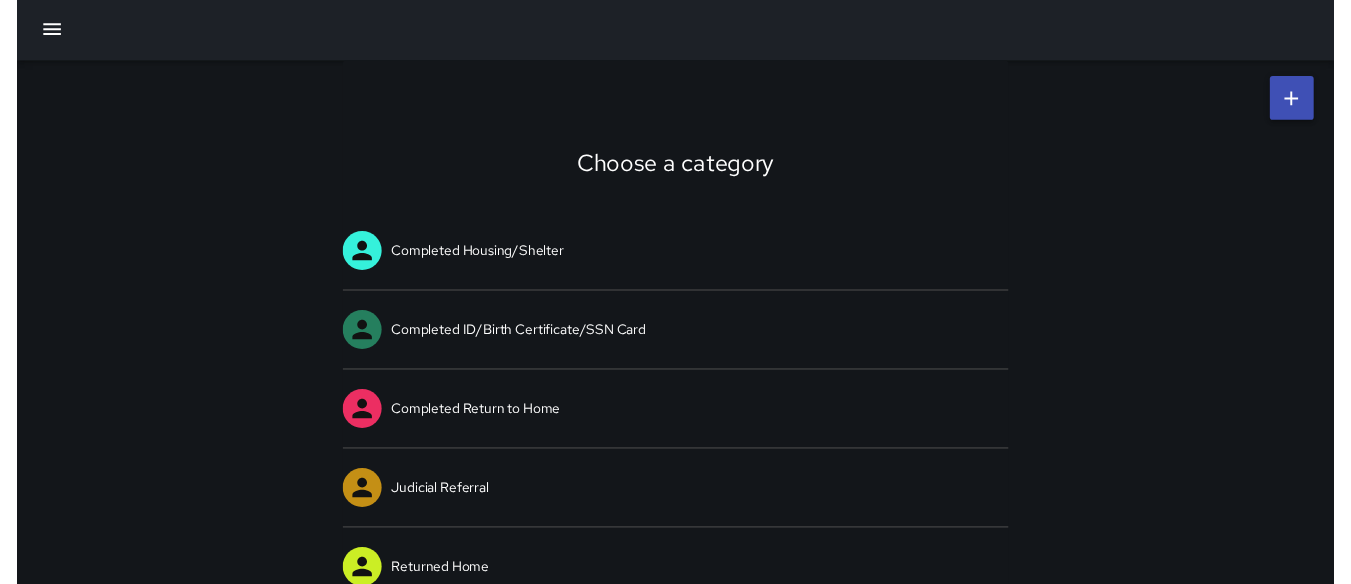 scroll, scrollTop: 0, scrollLeft: 0, axis: both 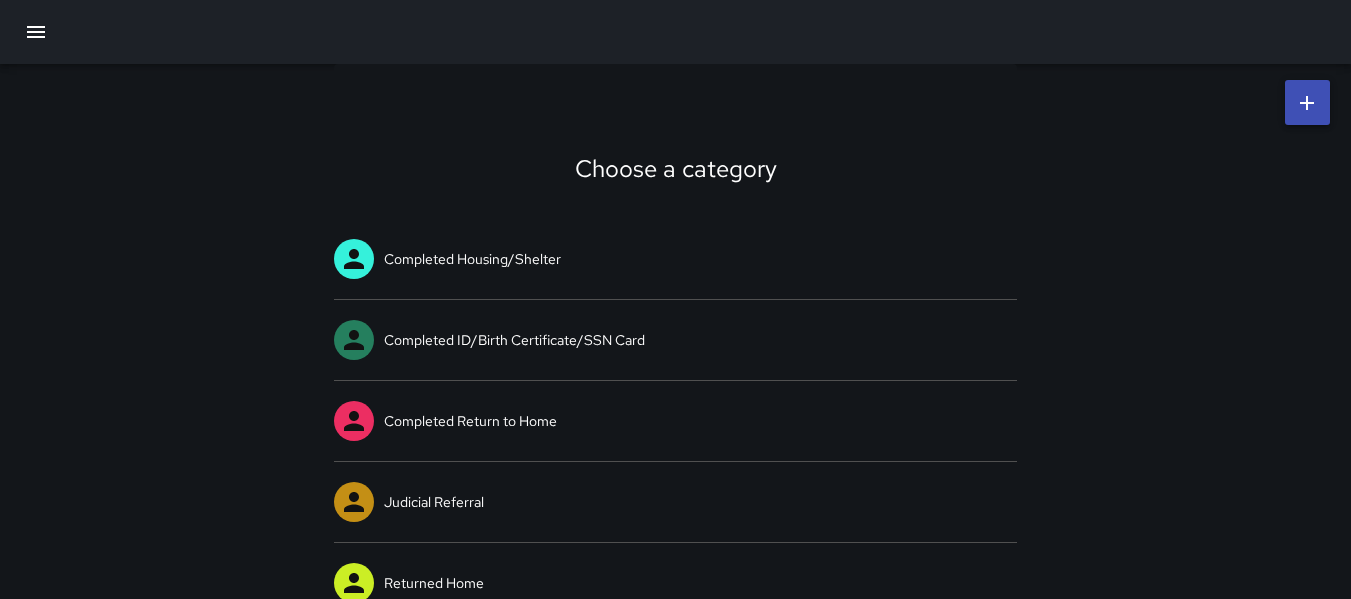 click 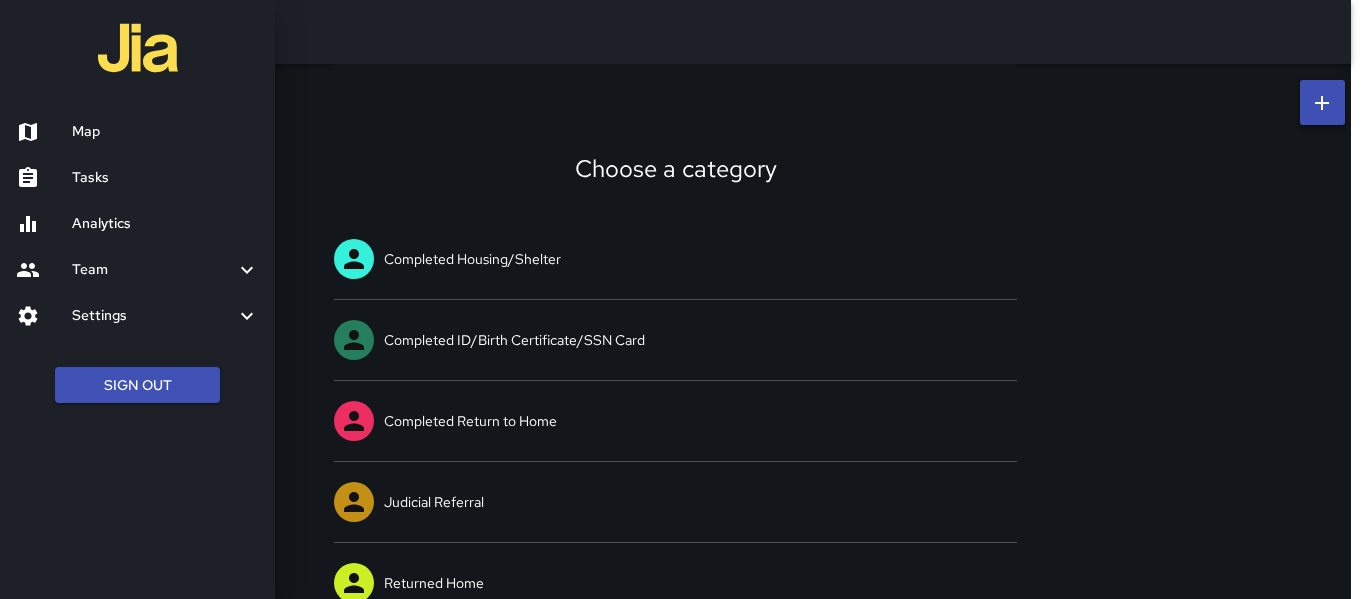 click 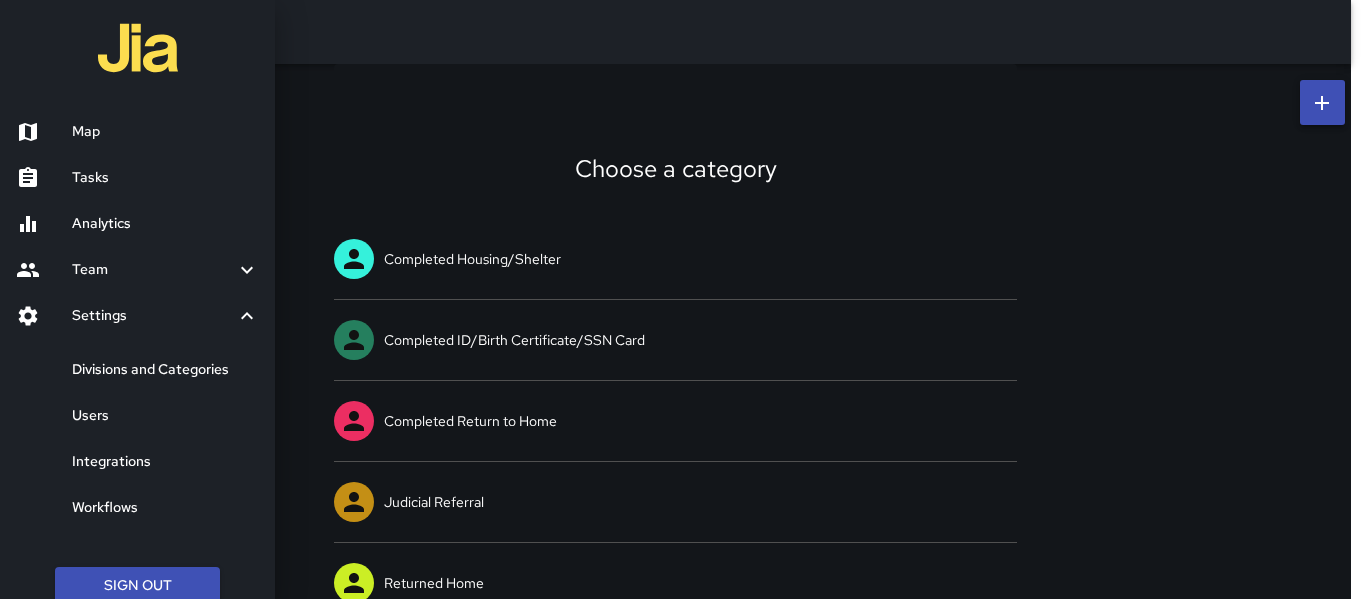 click on "Divisions and Categories" at bounding box center (165, 370) 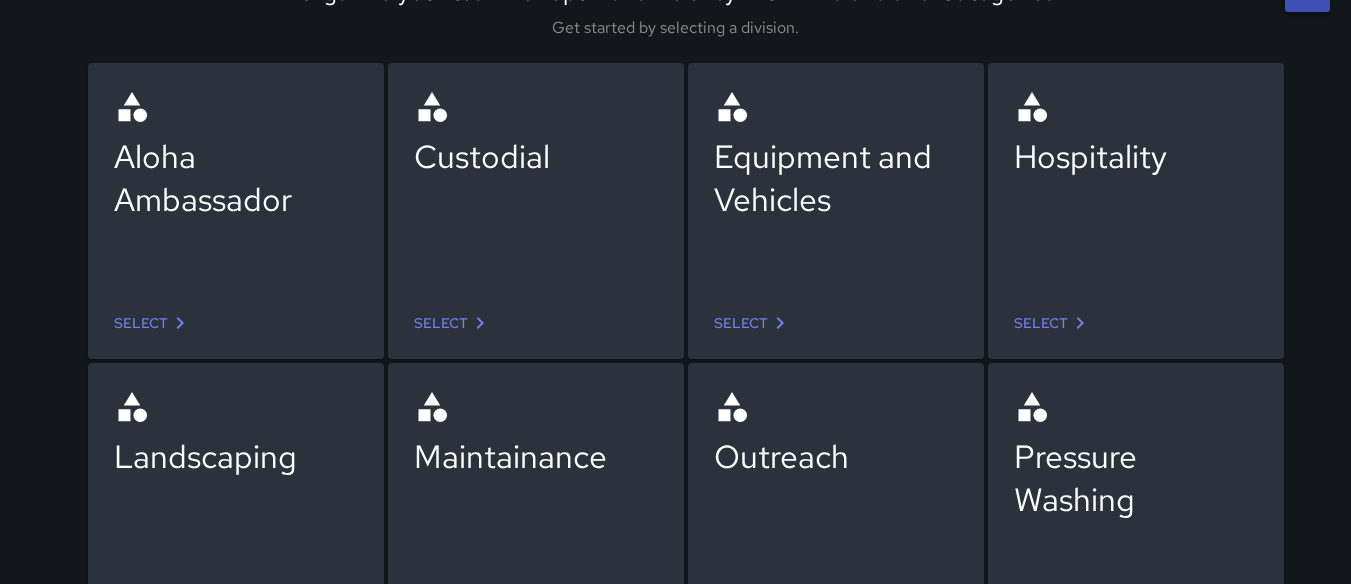 scroll, scrollTop: 300, scrollLeft: 0, axis: vertical 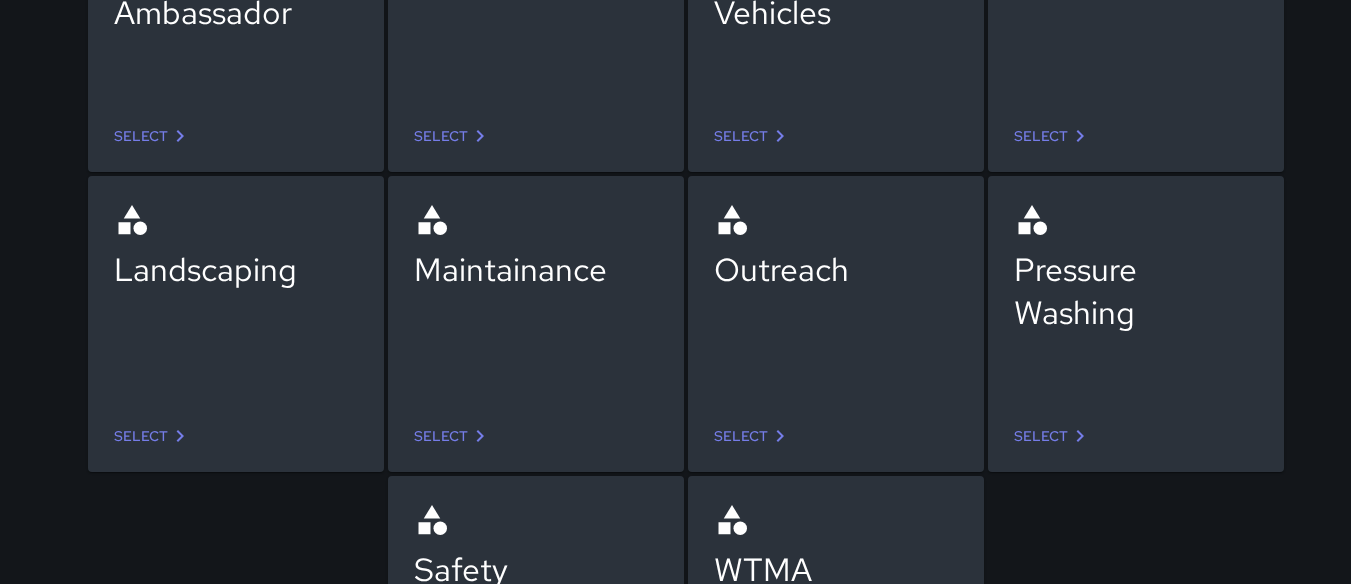 click on "Select" at bounding box center [753, 436] 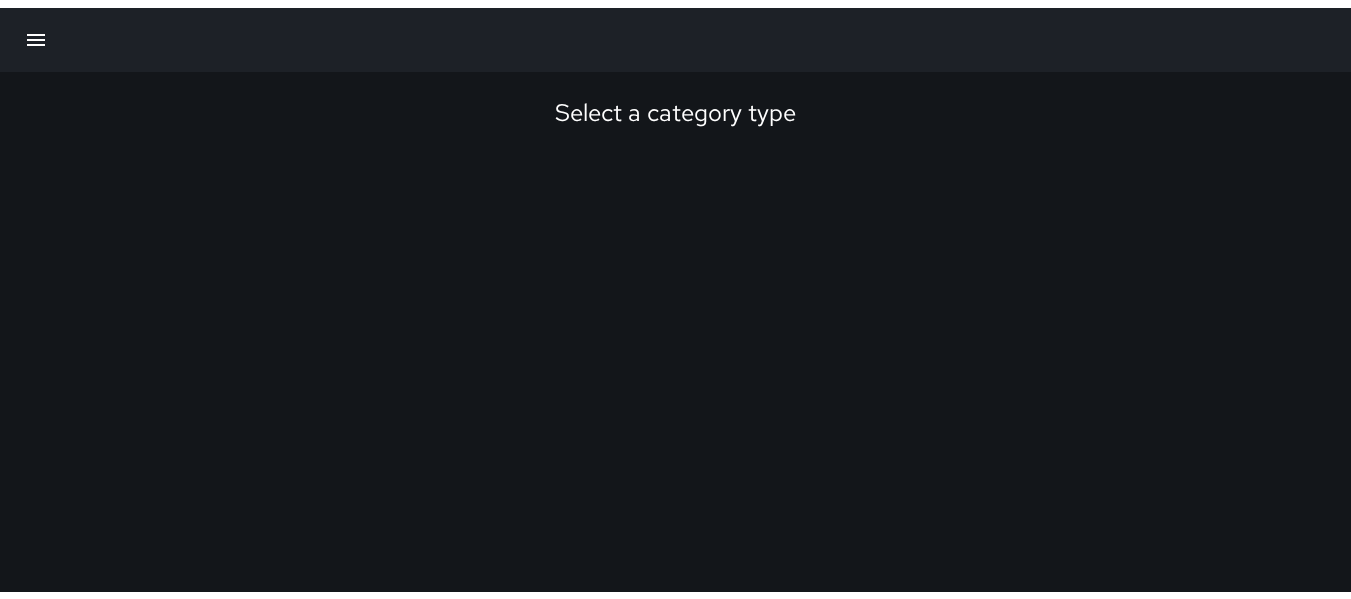 scroll, scrollTop: 0, scrollLeft: 0, axis: both 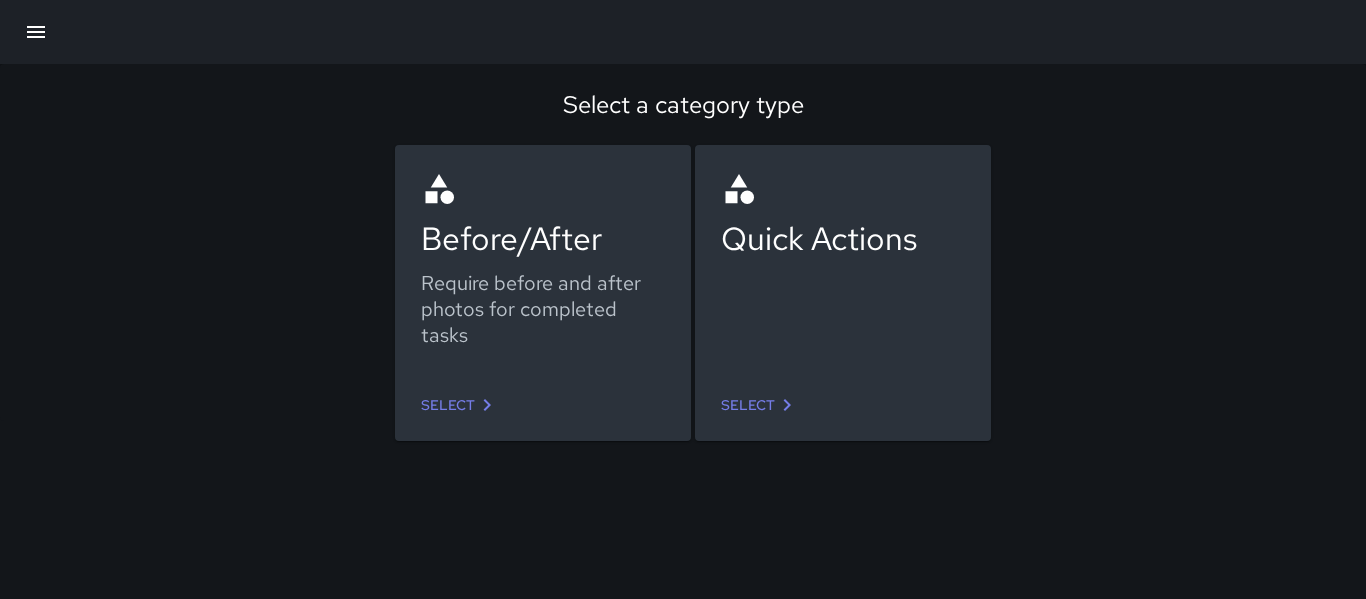 click 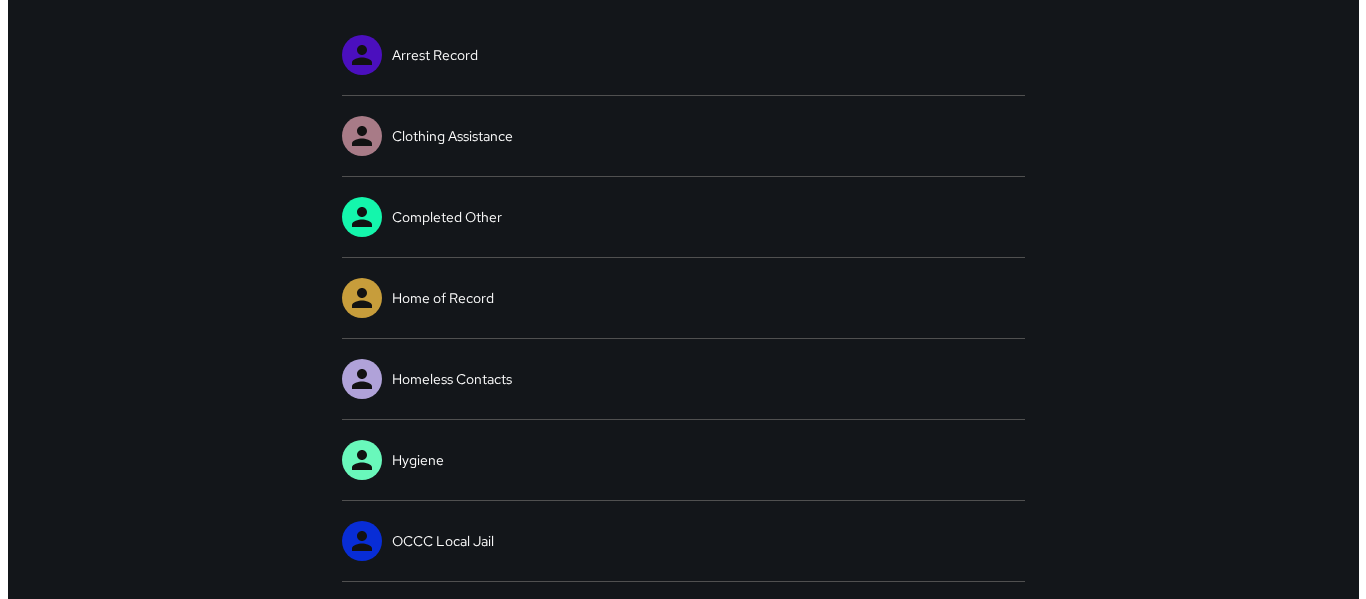 scroll, scrollTop: 0, scrollLeft: 0, axis: both 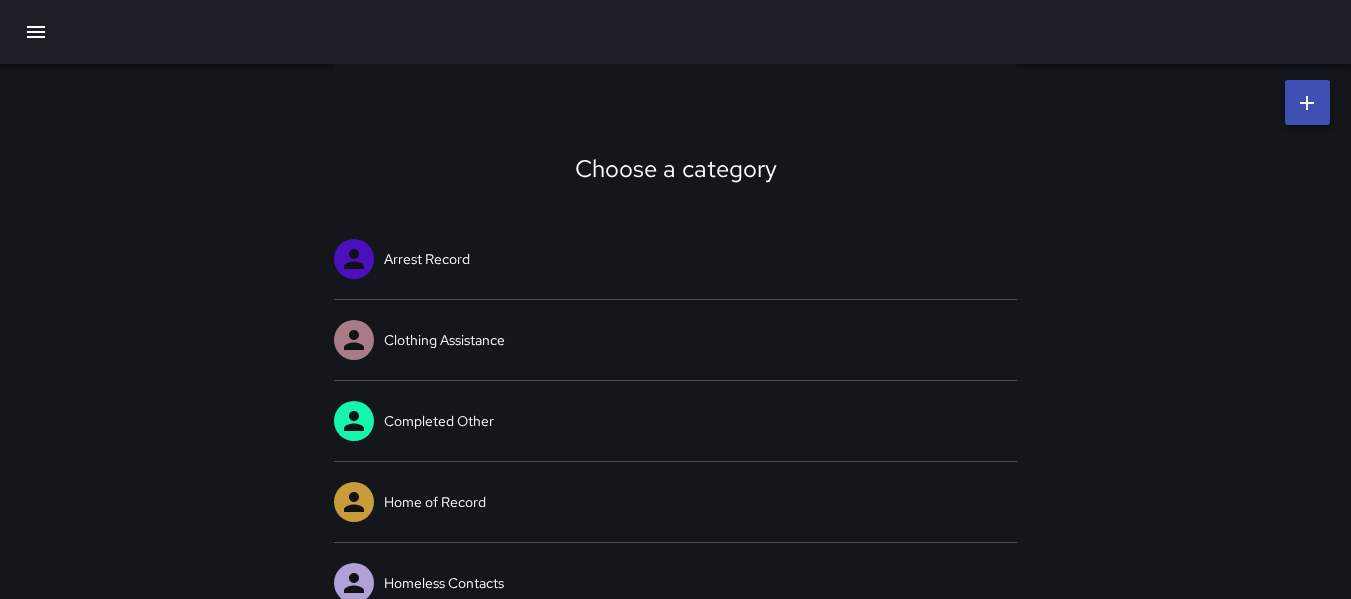 click 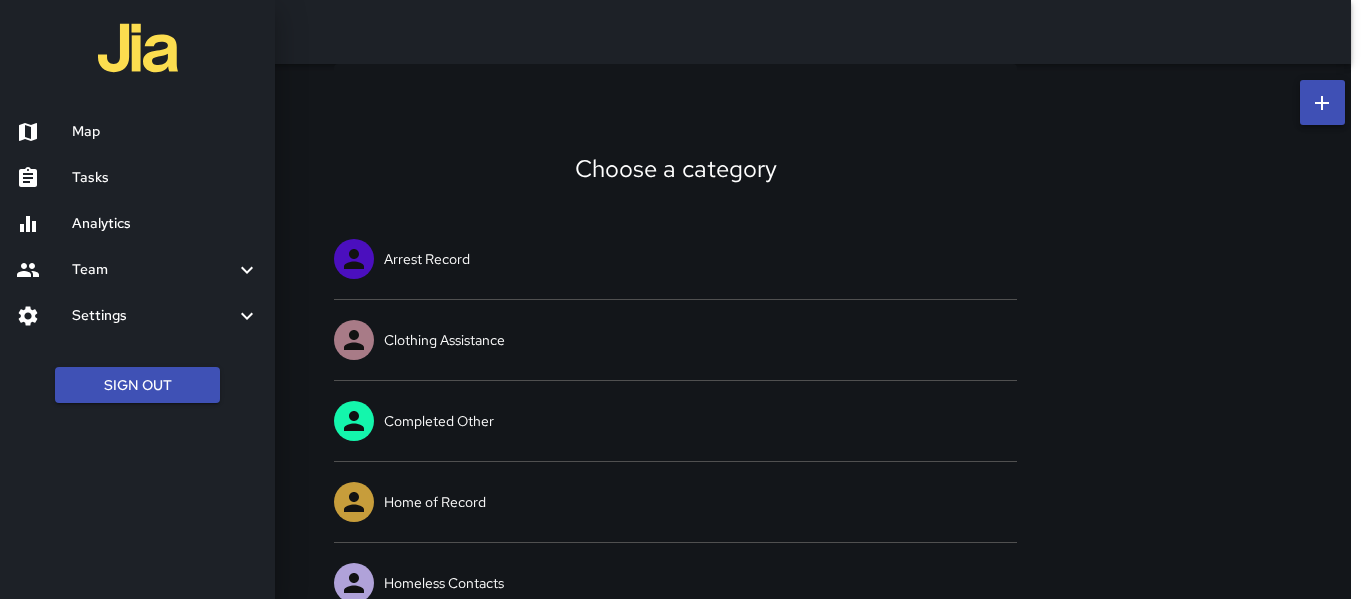 click on "Settings" at bounding box center [153, 316] 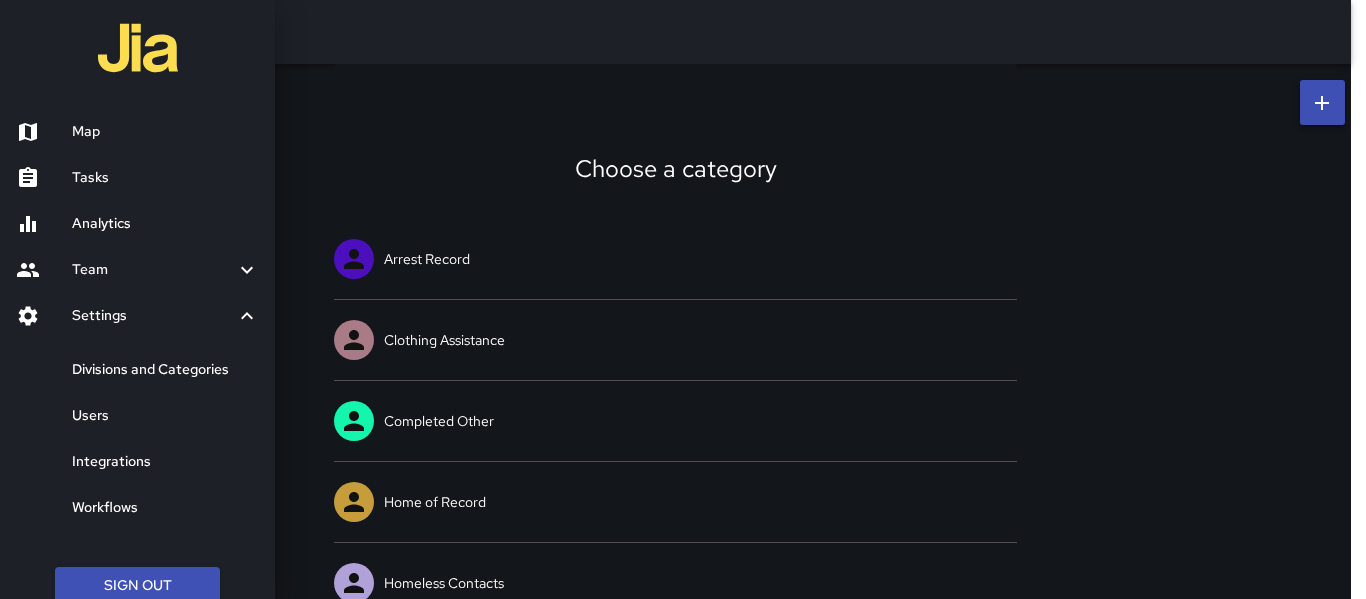 click on "Divisions and Categories" at bounding box center [165, 370] 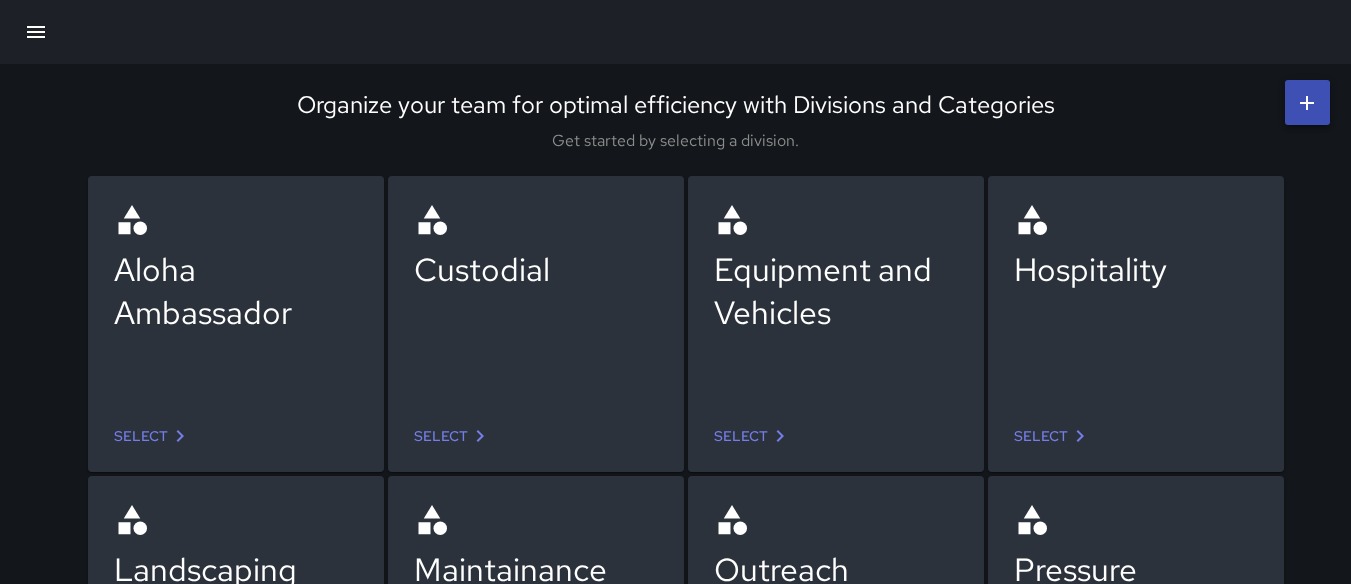 click on "Select" at bounding box center (453, 436) 